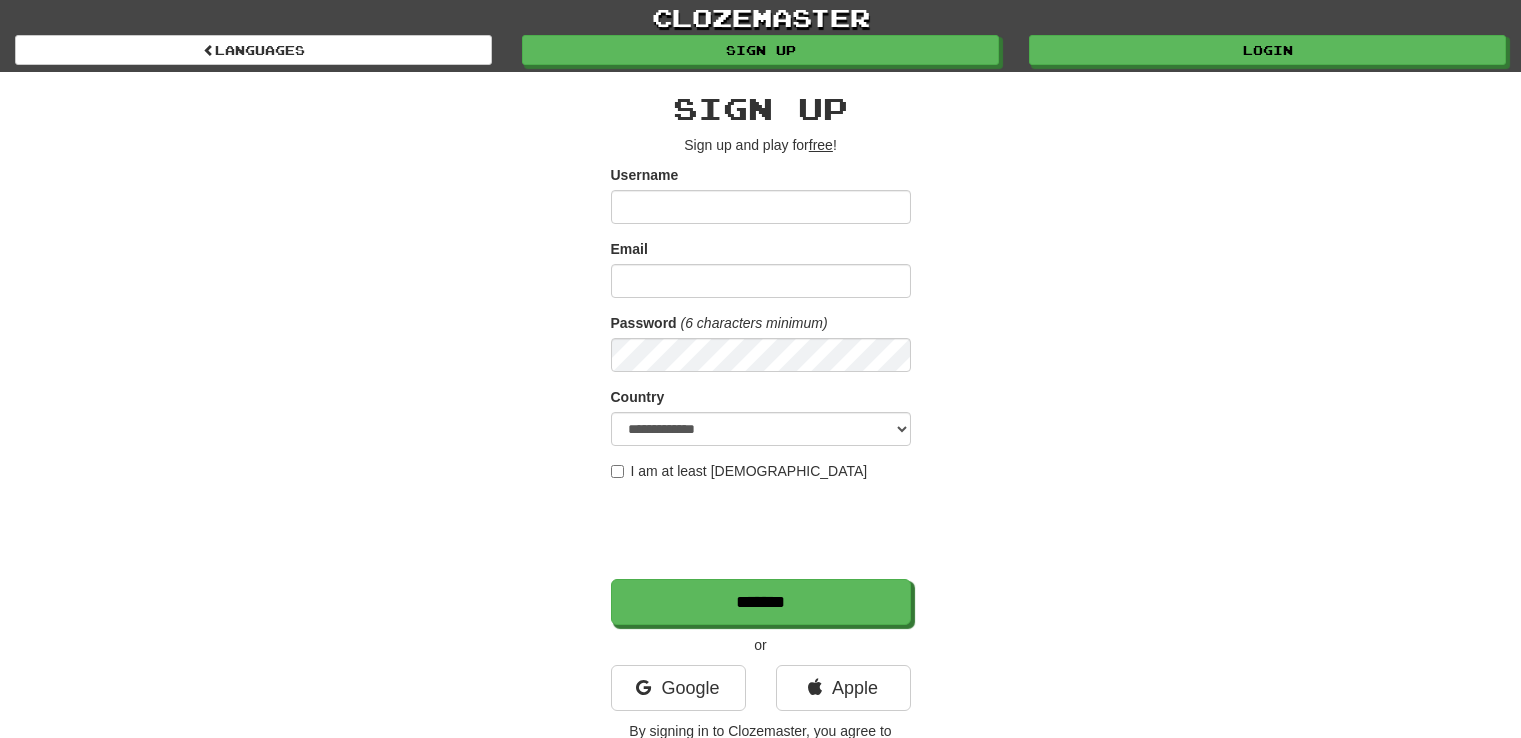 scroll, scrollTop: 0, scrollLeft: 0, axis: both 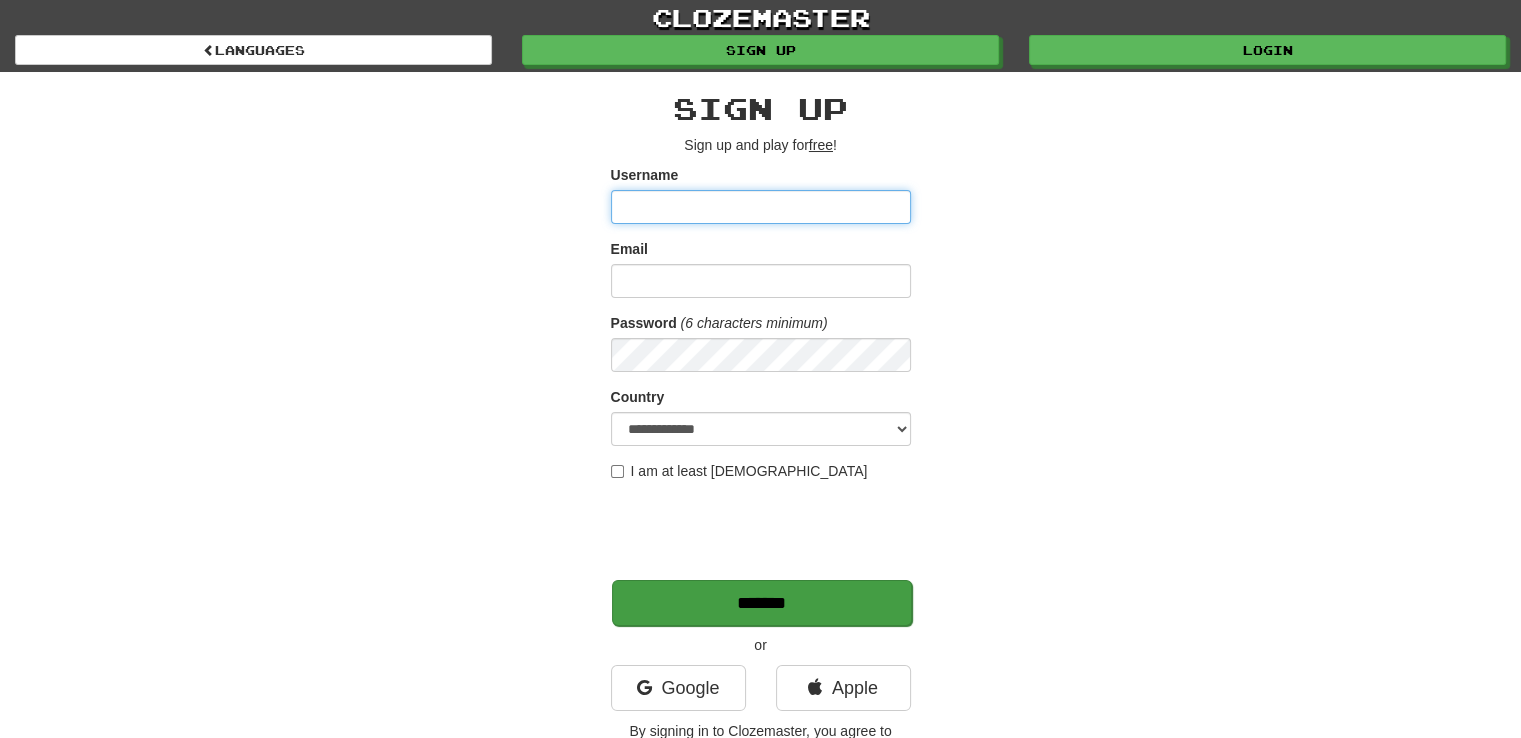 type on "****" 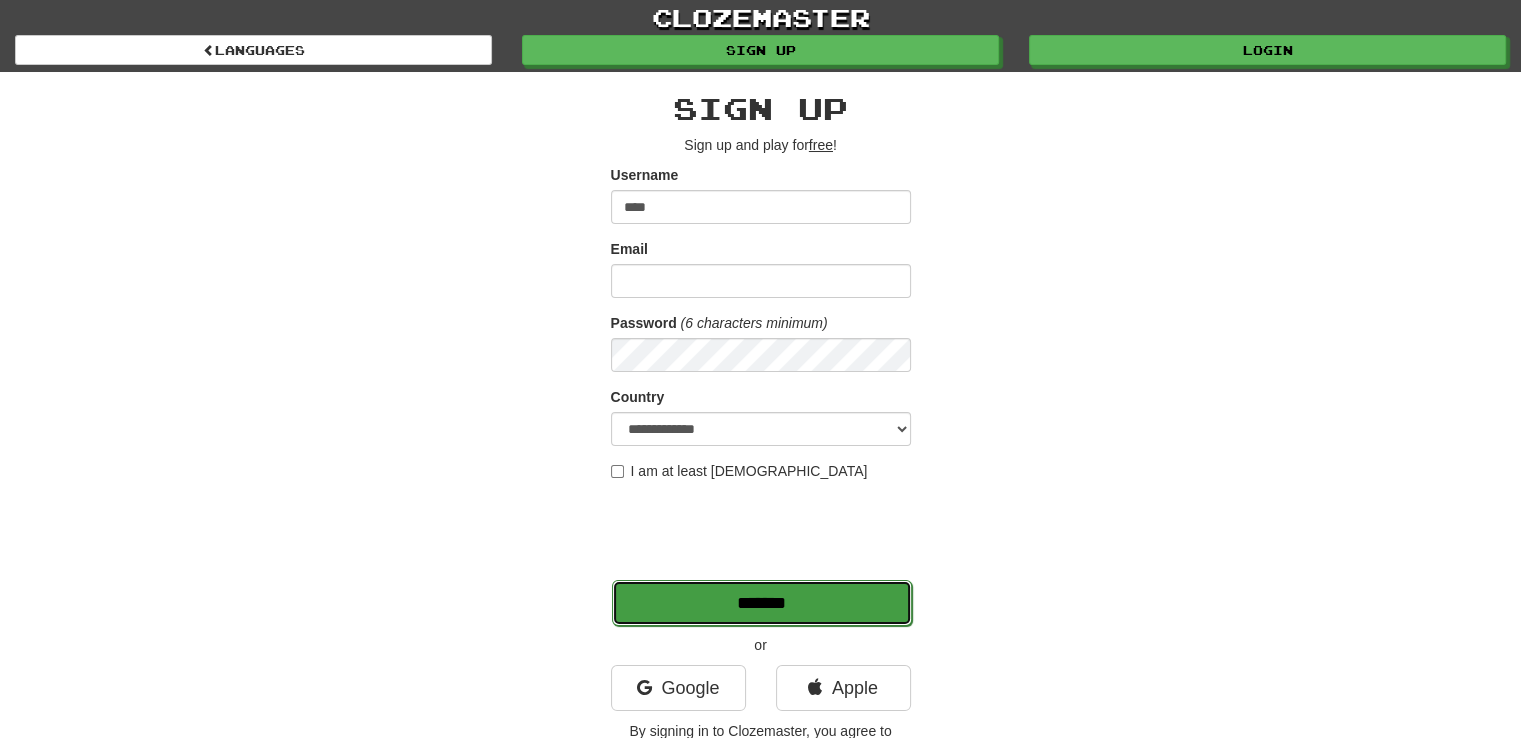 click on "*******" at bounding box center (762, 603) 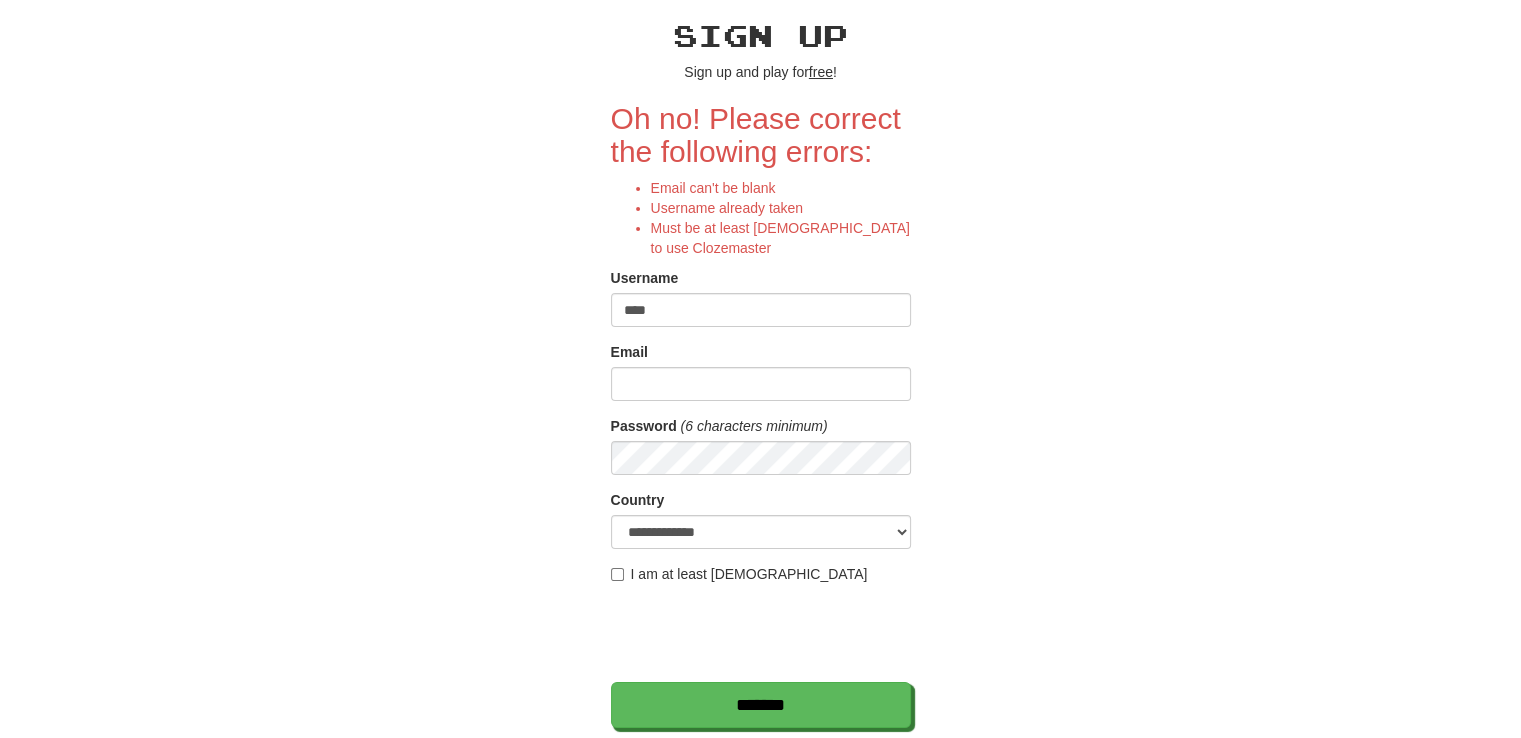 scroll, scrollTop: 200, scrollLeft: 0, axis: vertical 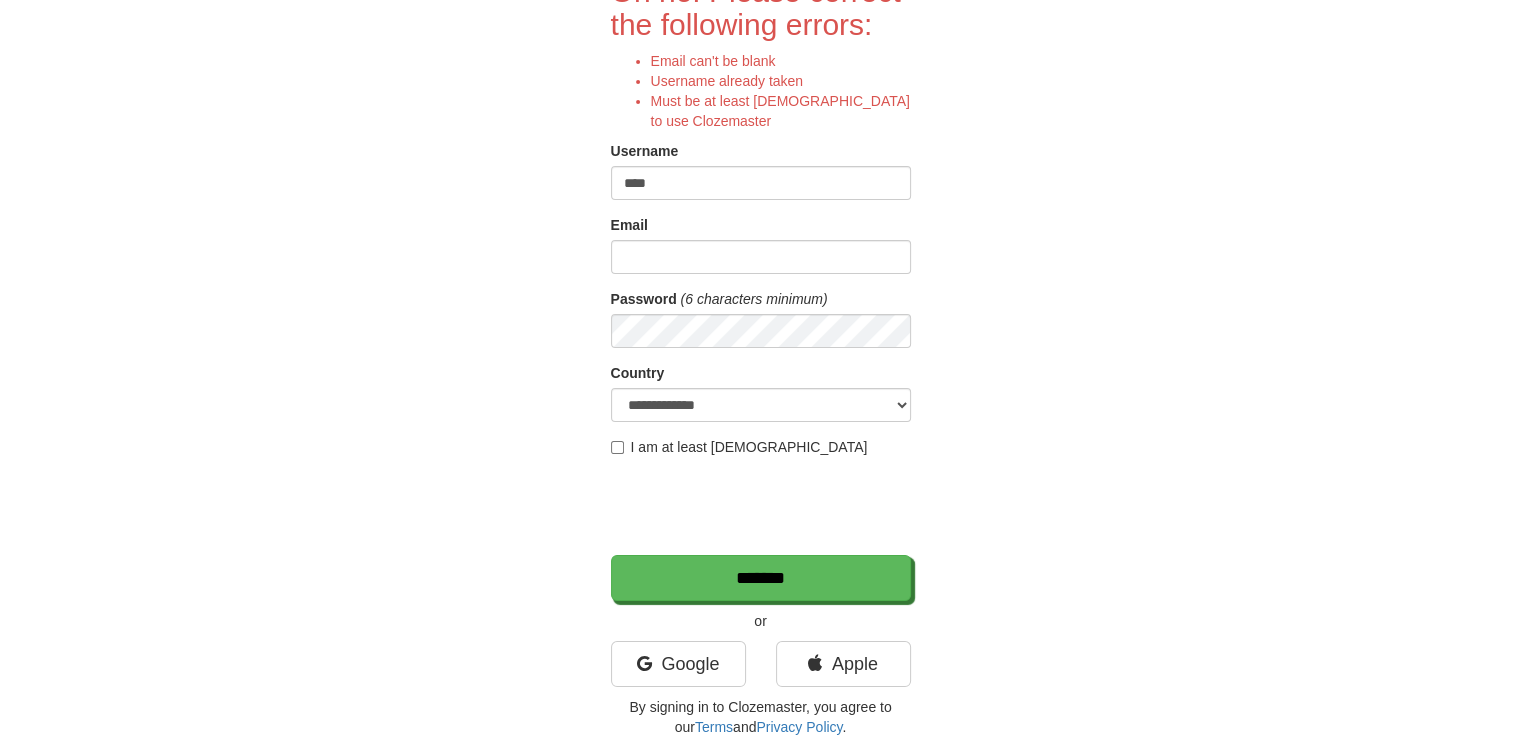 click on "**********" at bounding box center [761, 309] 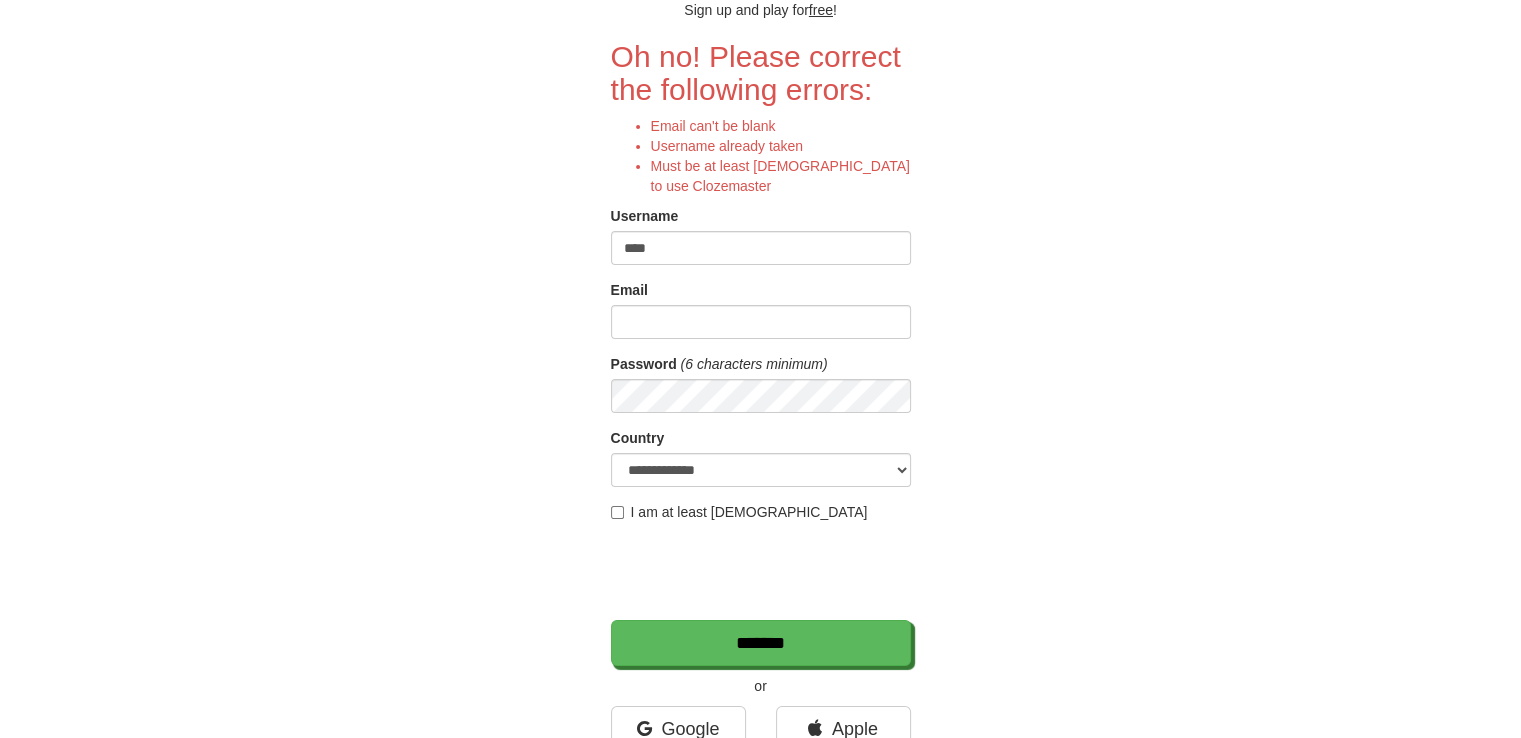 scroll, scrollTop: 100, scrollLeft: 0, axis: vertical 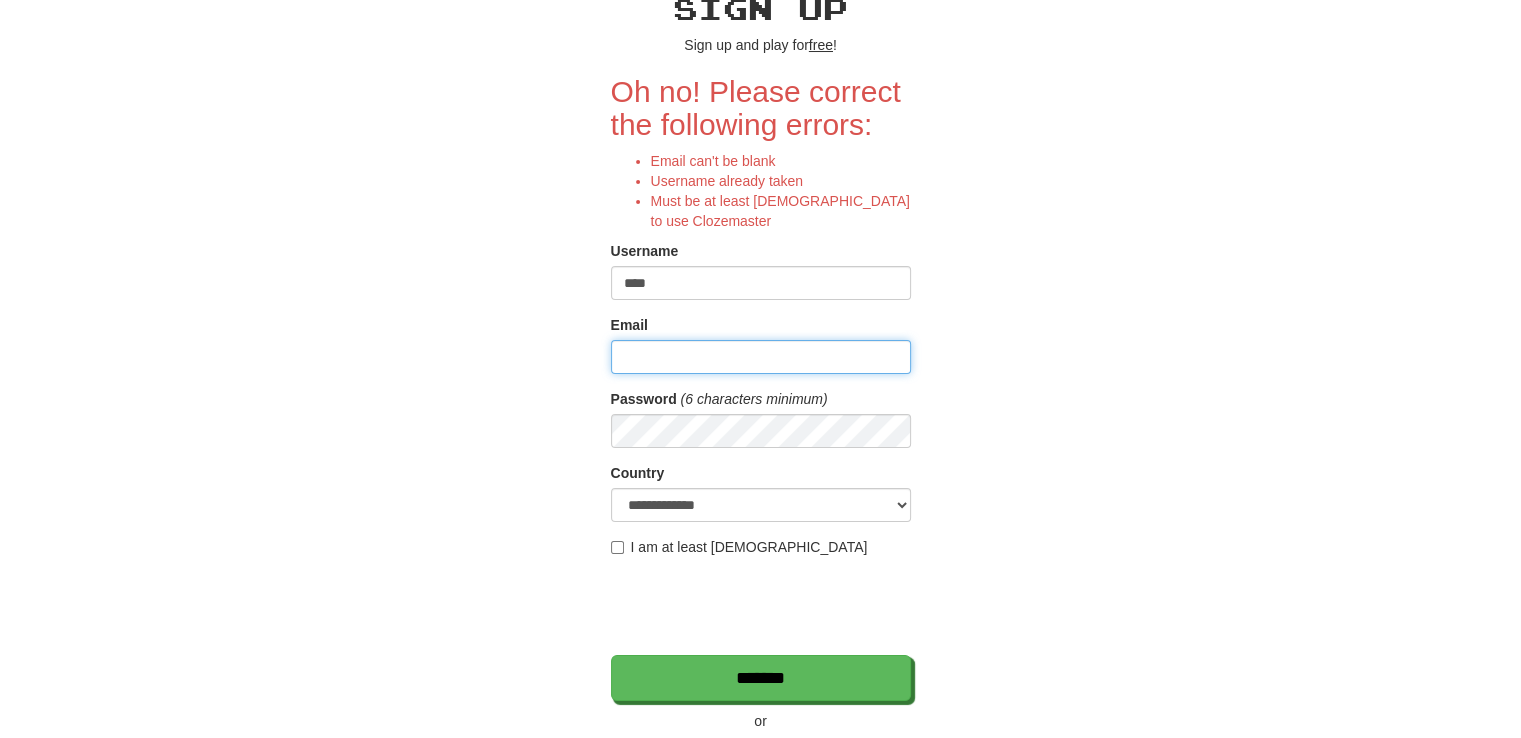 click on "Email" at bounding box center [761, 357] 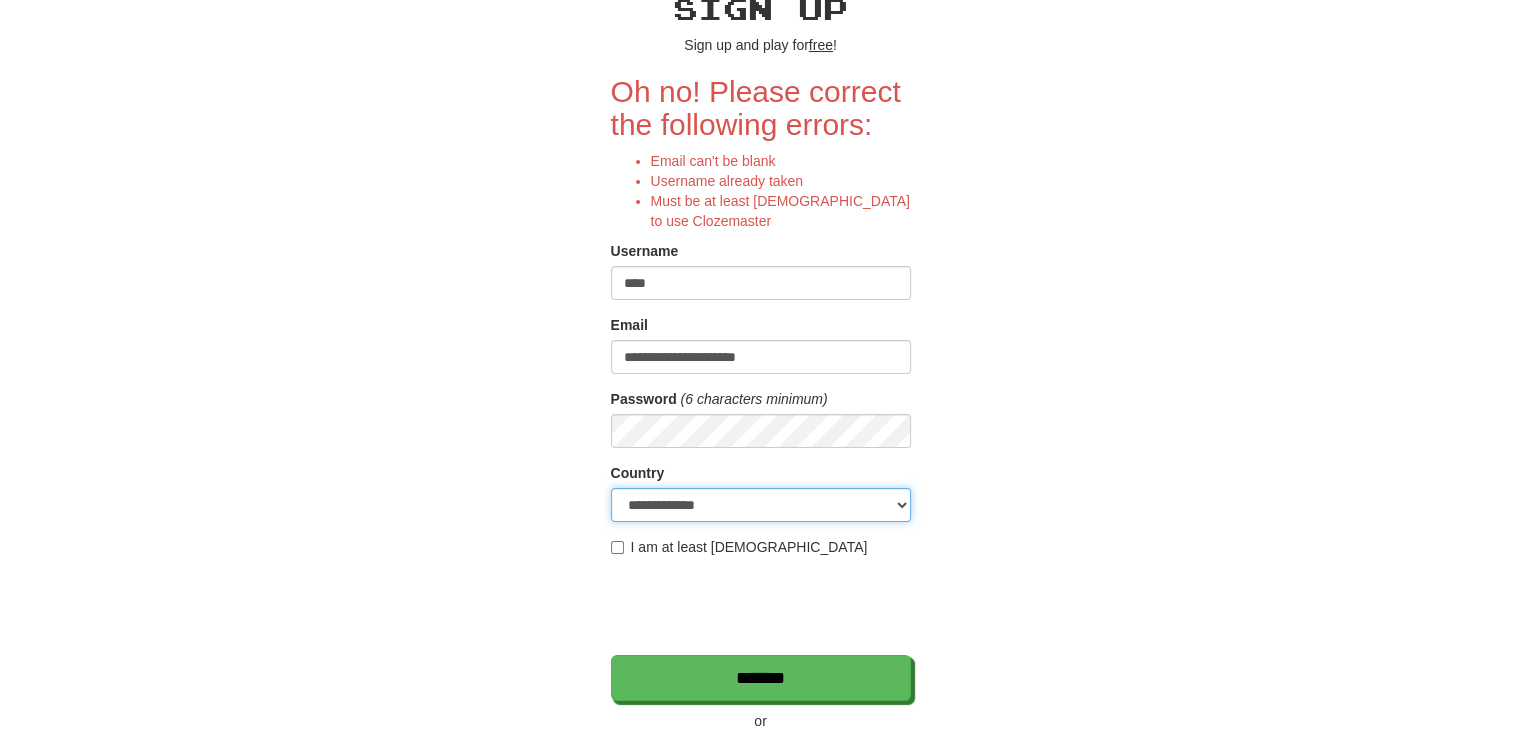 click on "**********" at bounding box center (761, 505) 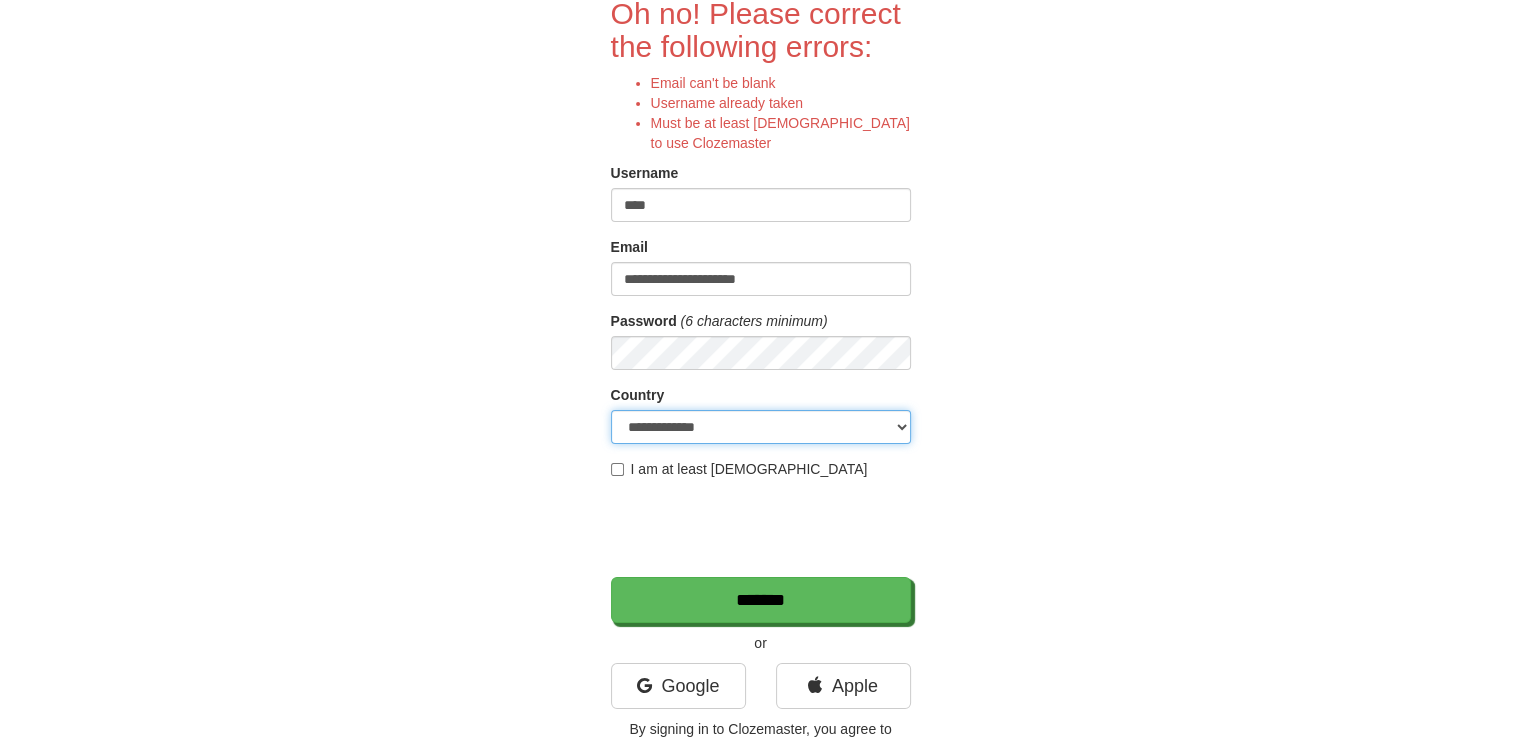 scroll, scrollTop: 400, scrollLeft: 0, axis: vertical 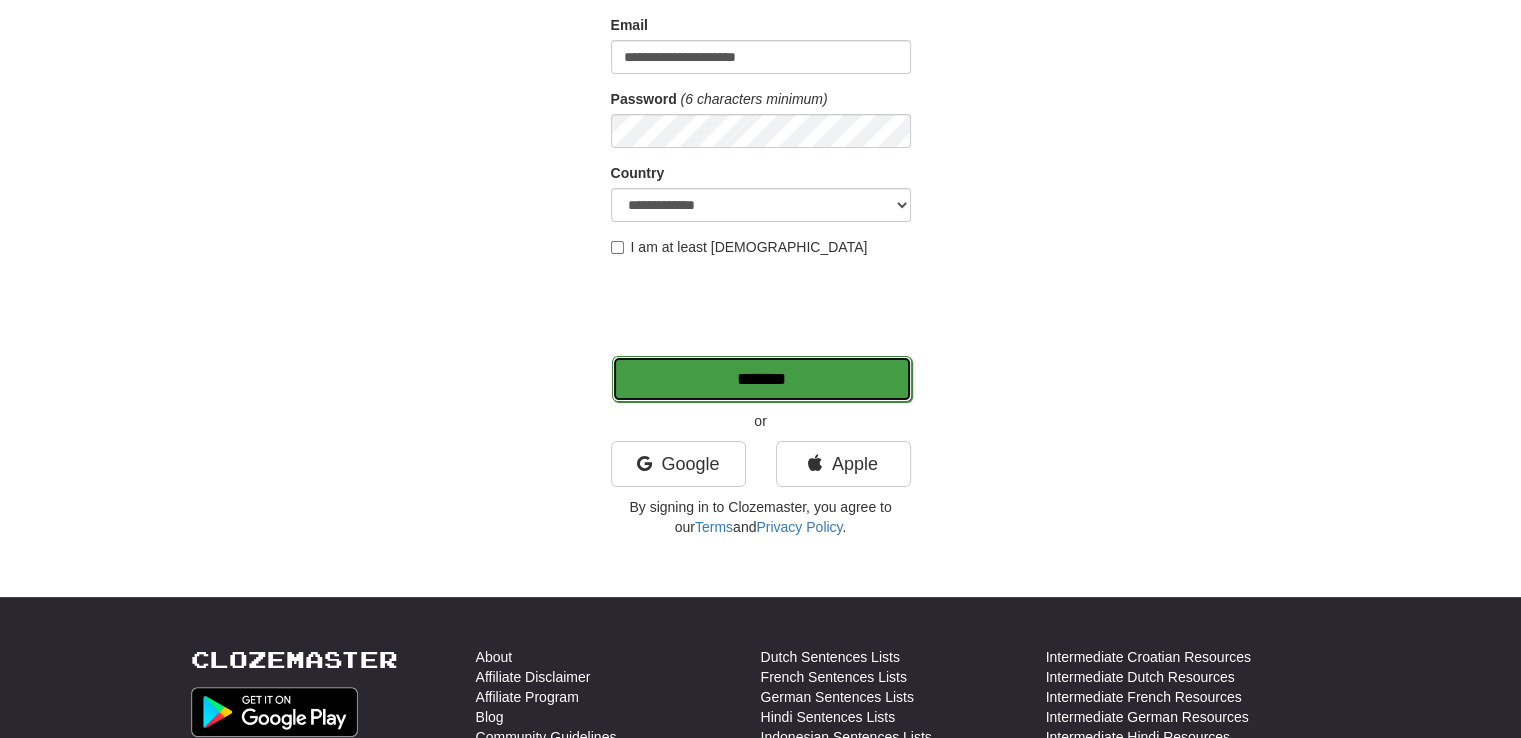 click on "*******" at bounding box center (762, 379) 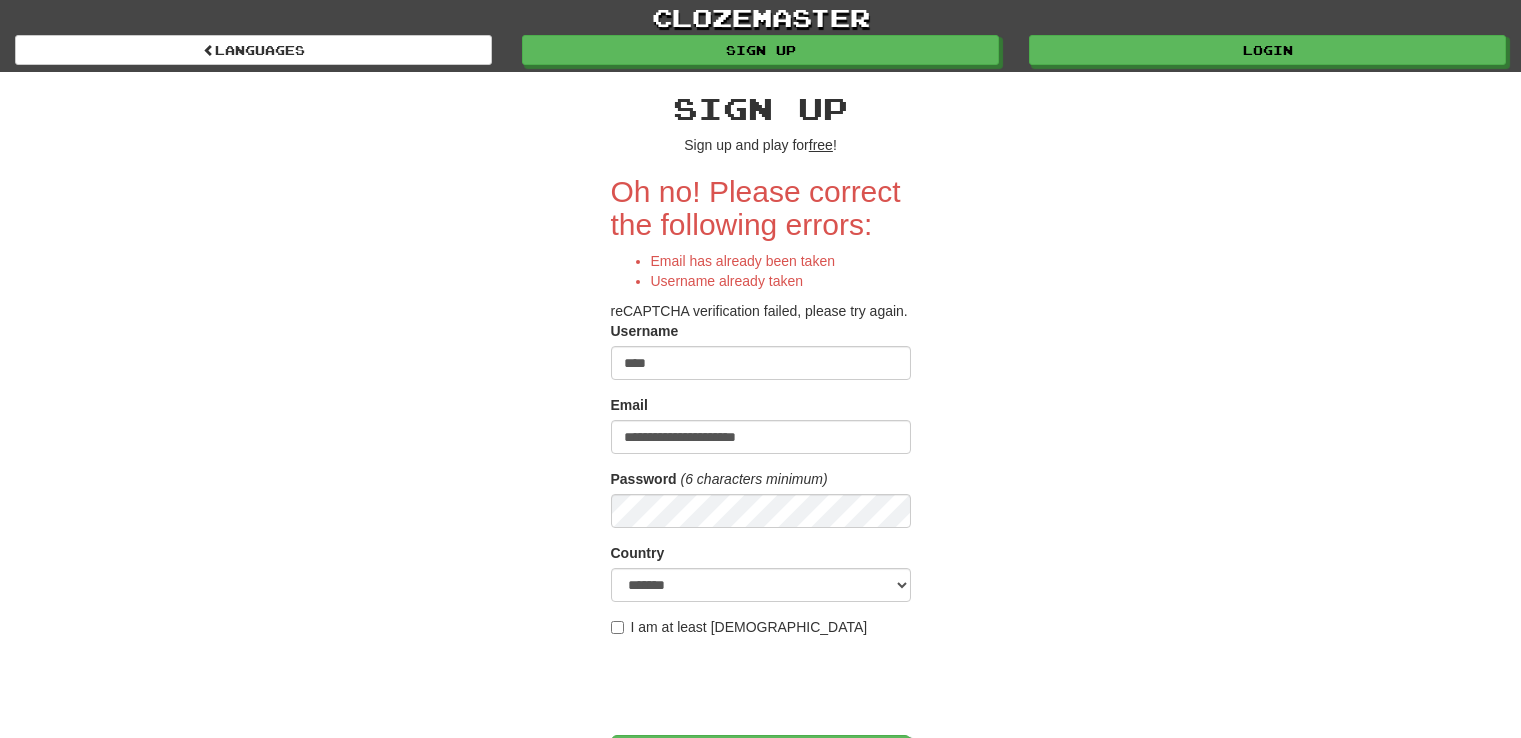 scroll, scrollTop: 0, scrollLeft: 0, axis: both 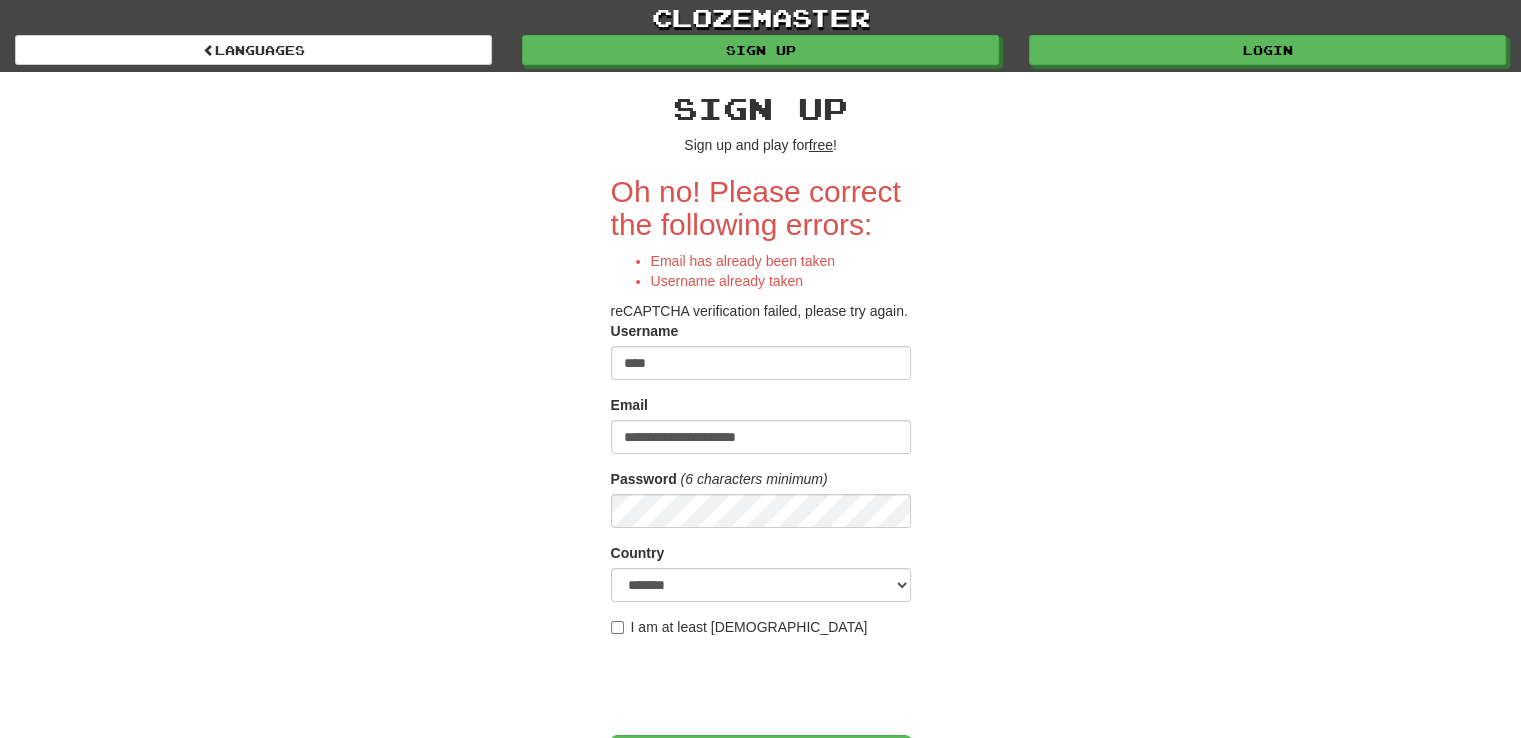 drag, startPoint x: 920, startPoint y: 319, endPoint x: 608, endPoint y: 173, distance: 344.4706 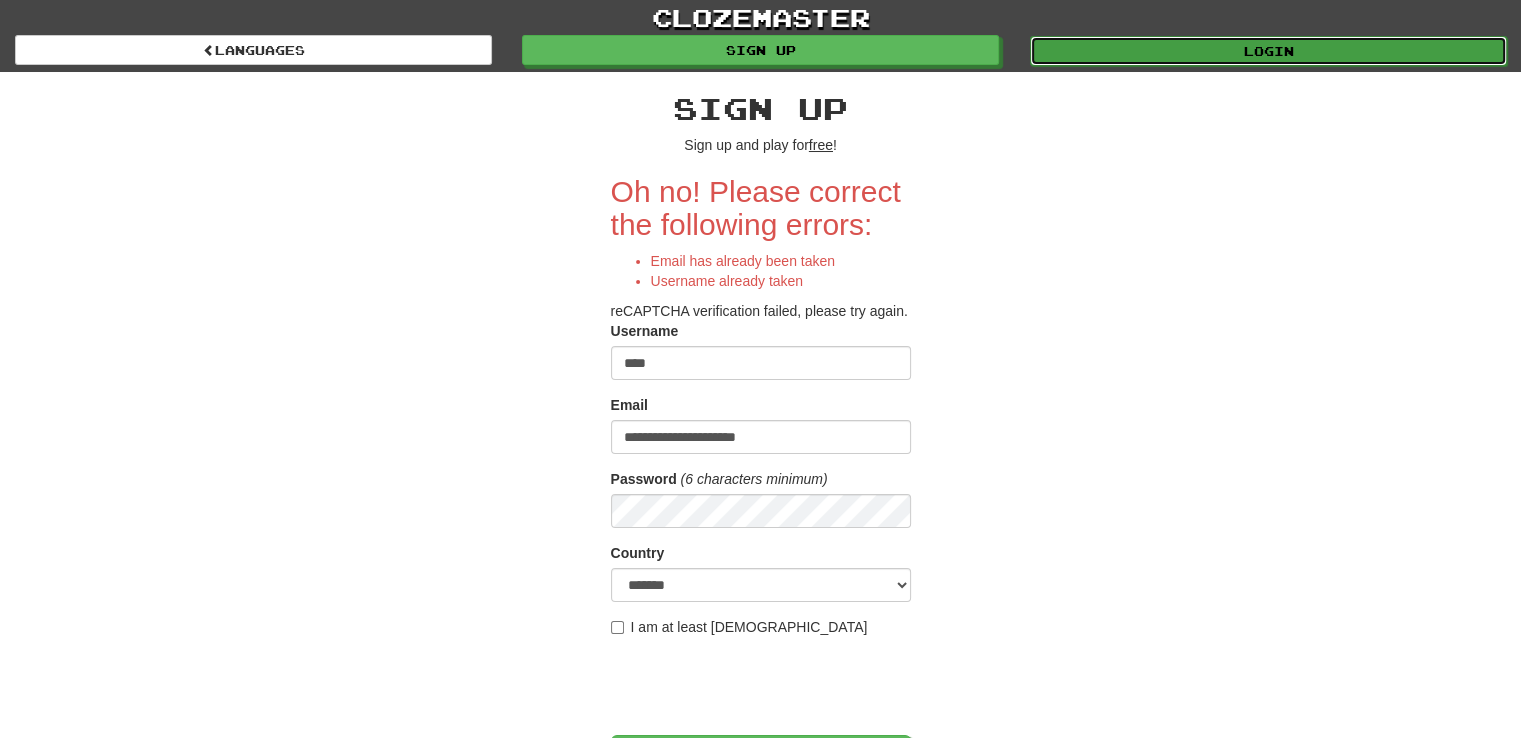 click on "Login" at bounding box center (1268, 51) 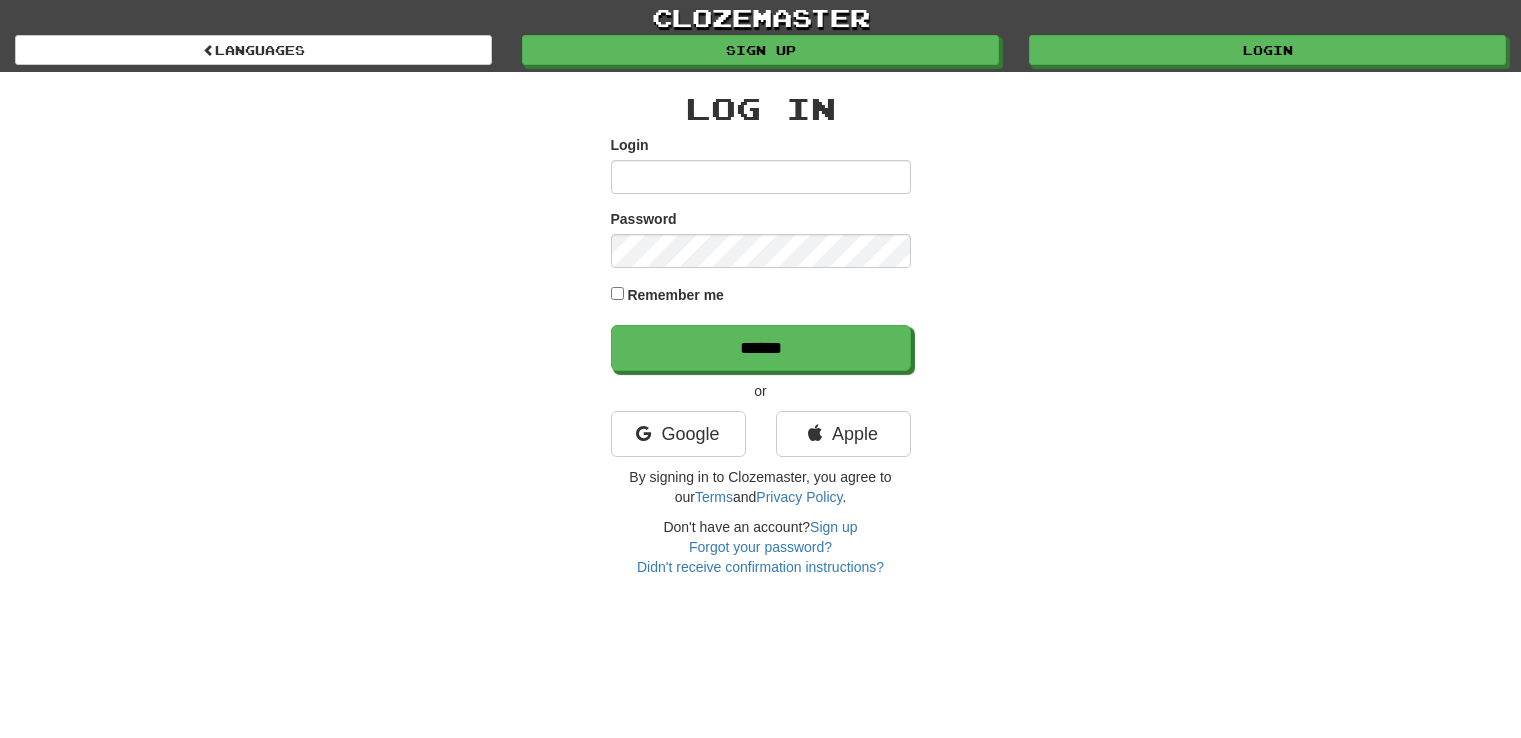 scroll, scrollTop: 0, scrollLeft: 0, axis: both 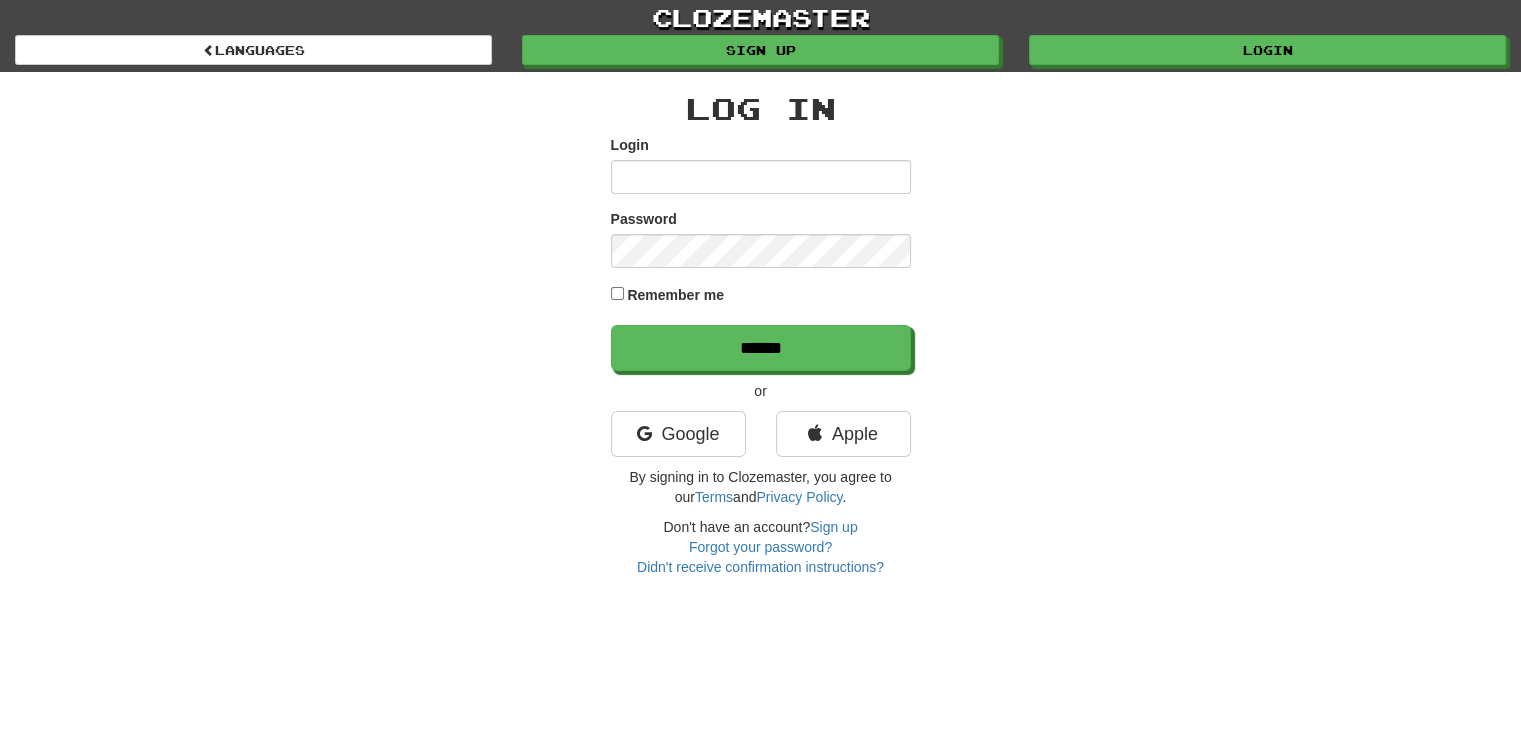 type on "****" 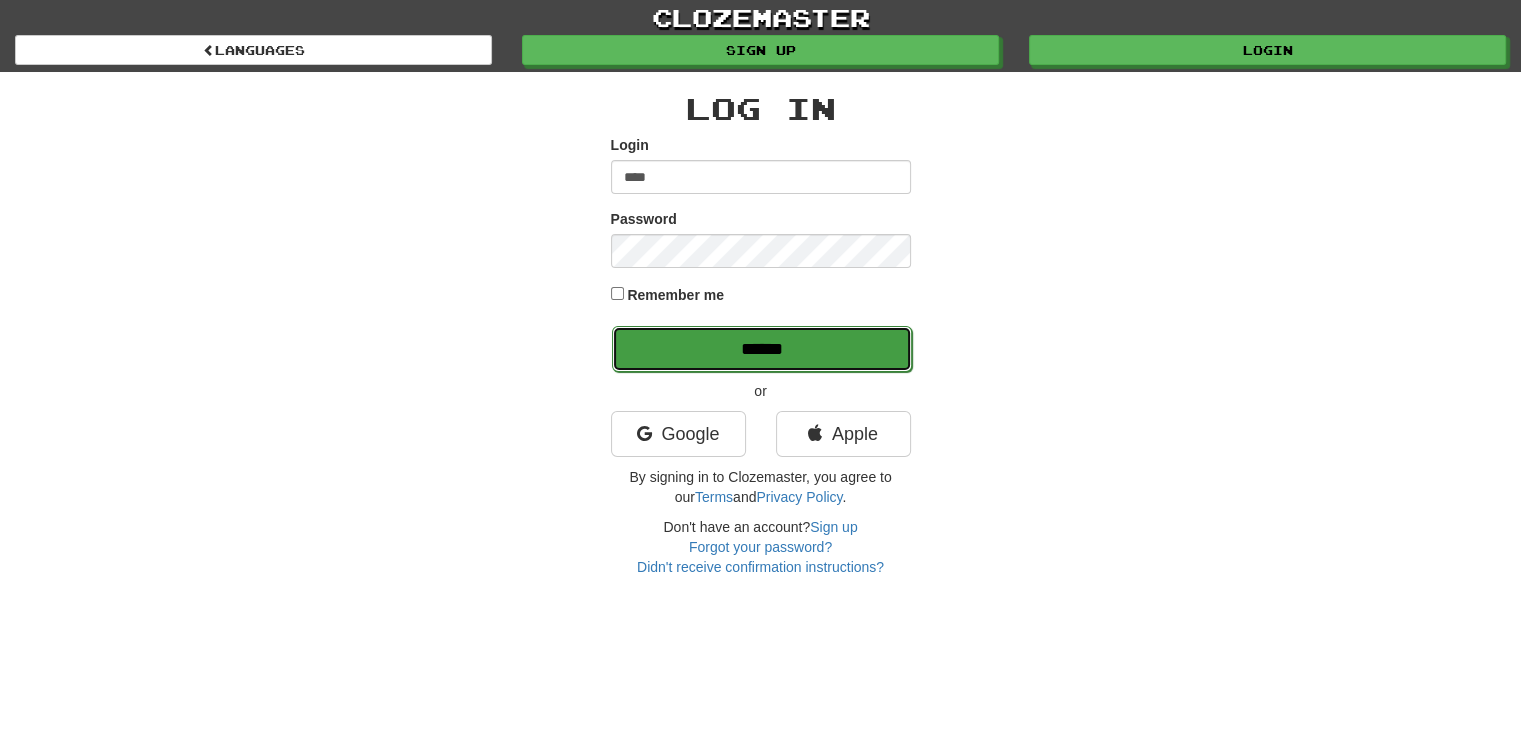 click on "******" at bounding box center (762, 349) 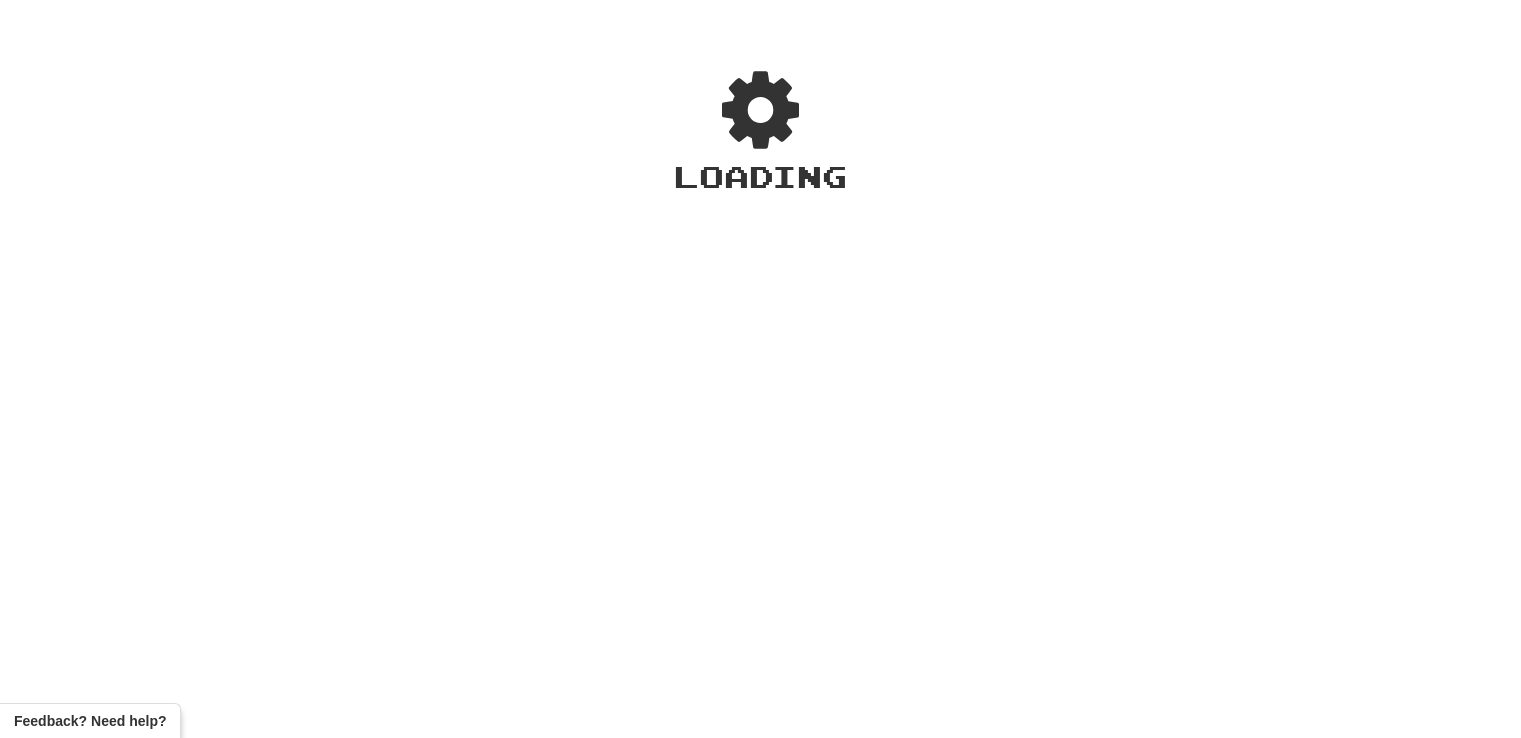 scroll, scrollTop: 0, scrollLeft: 0, axis: both 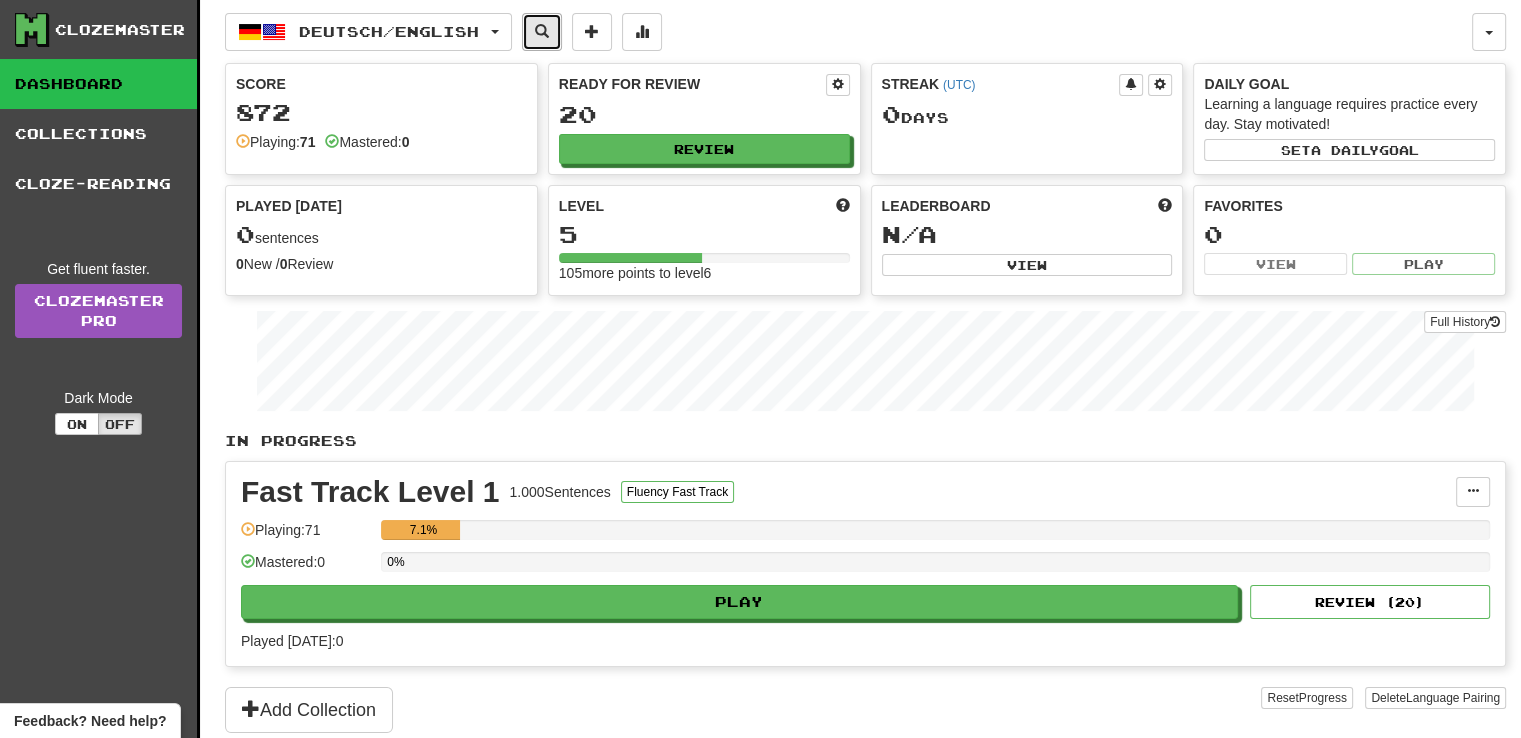 click at bounding box center (542, 31) 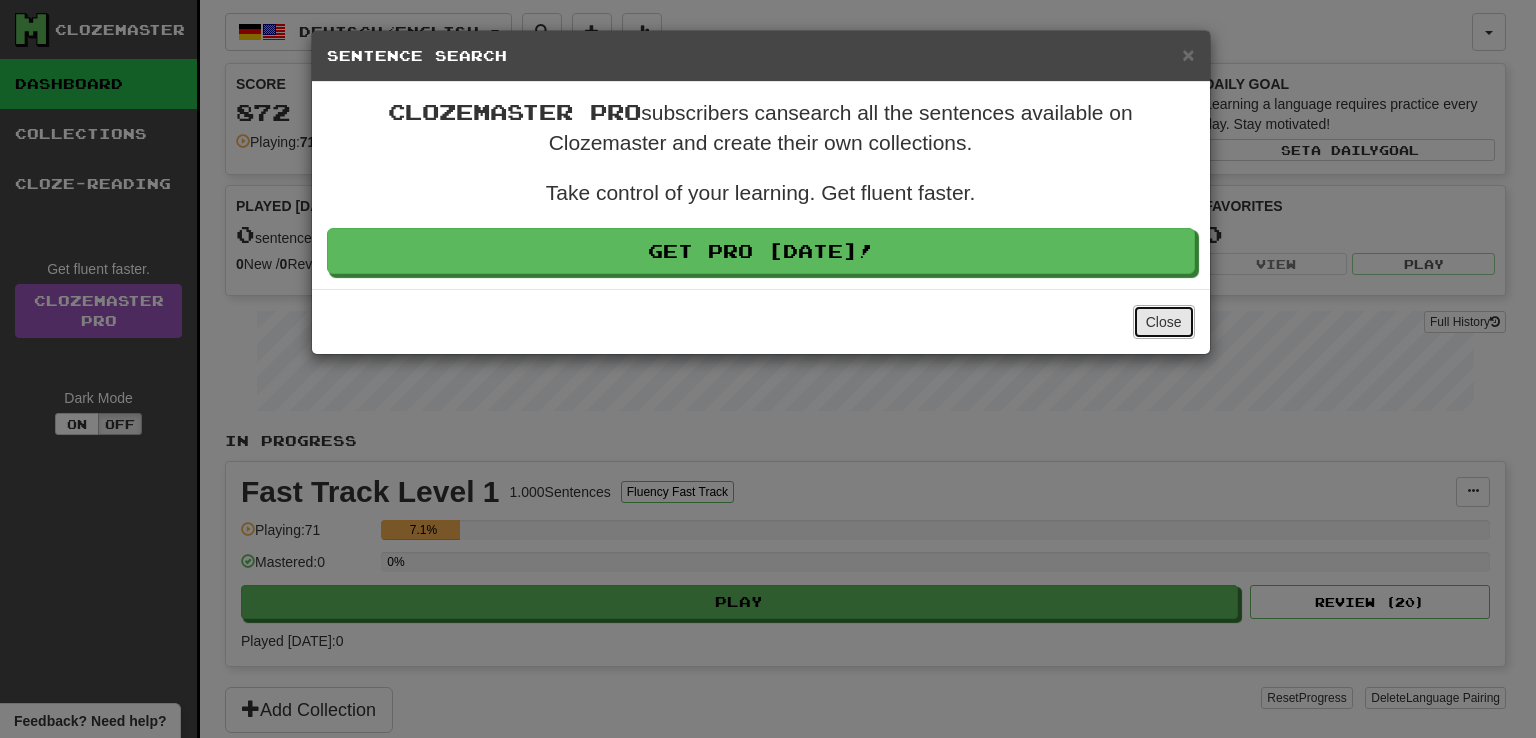 click on "Close" at bounding box center (1164, 322) 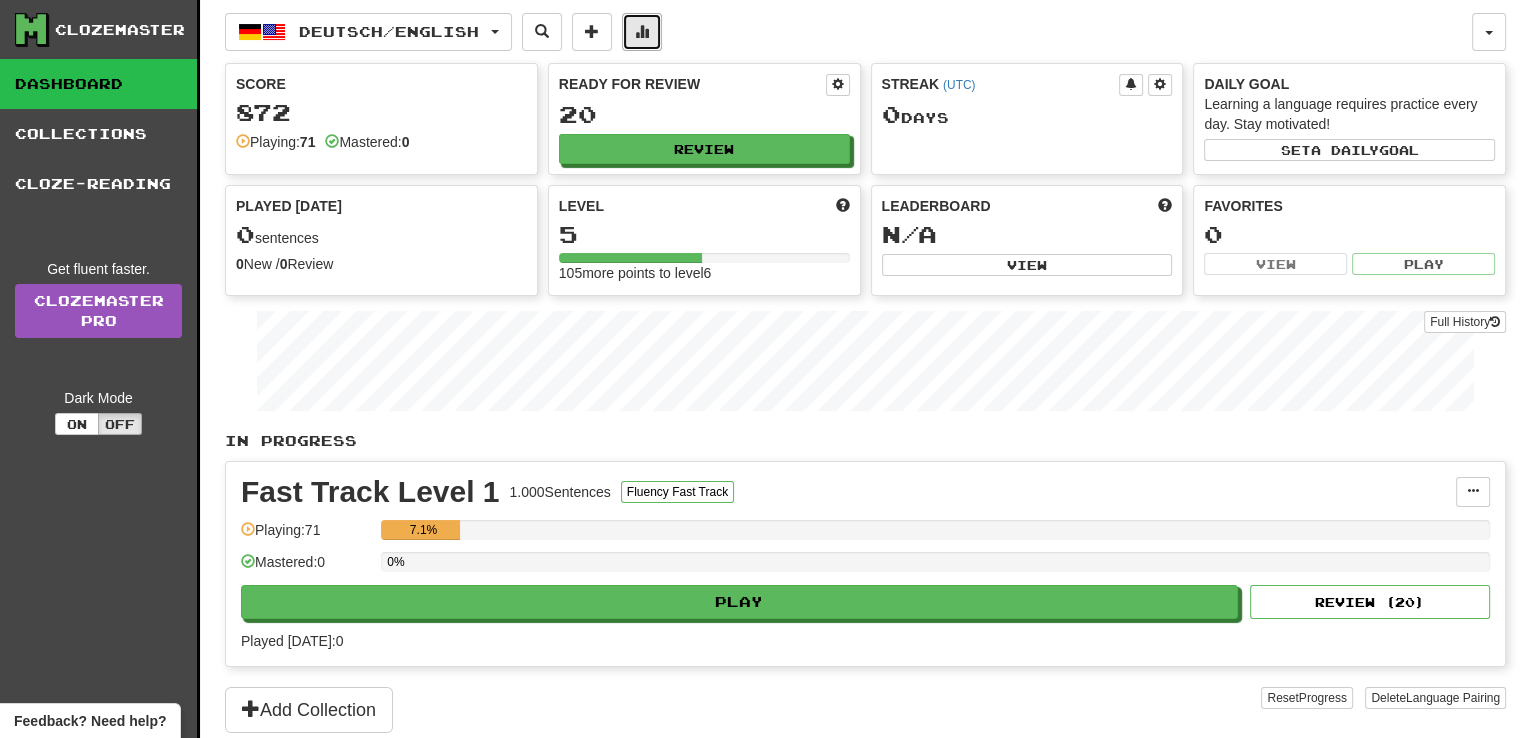 click at bounding box center (642, 32) 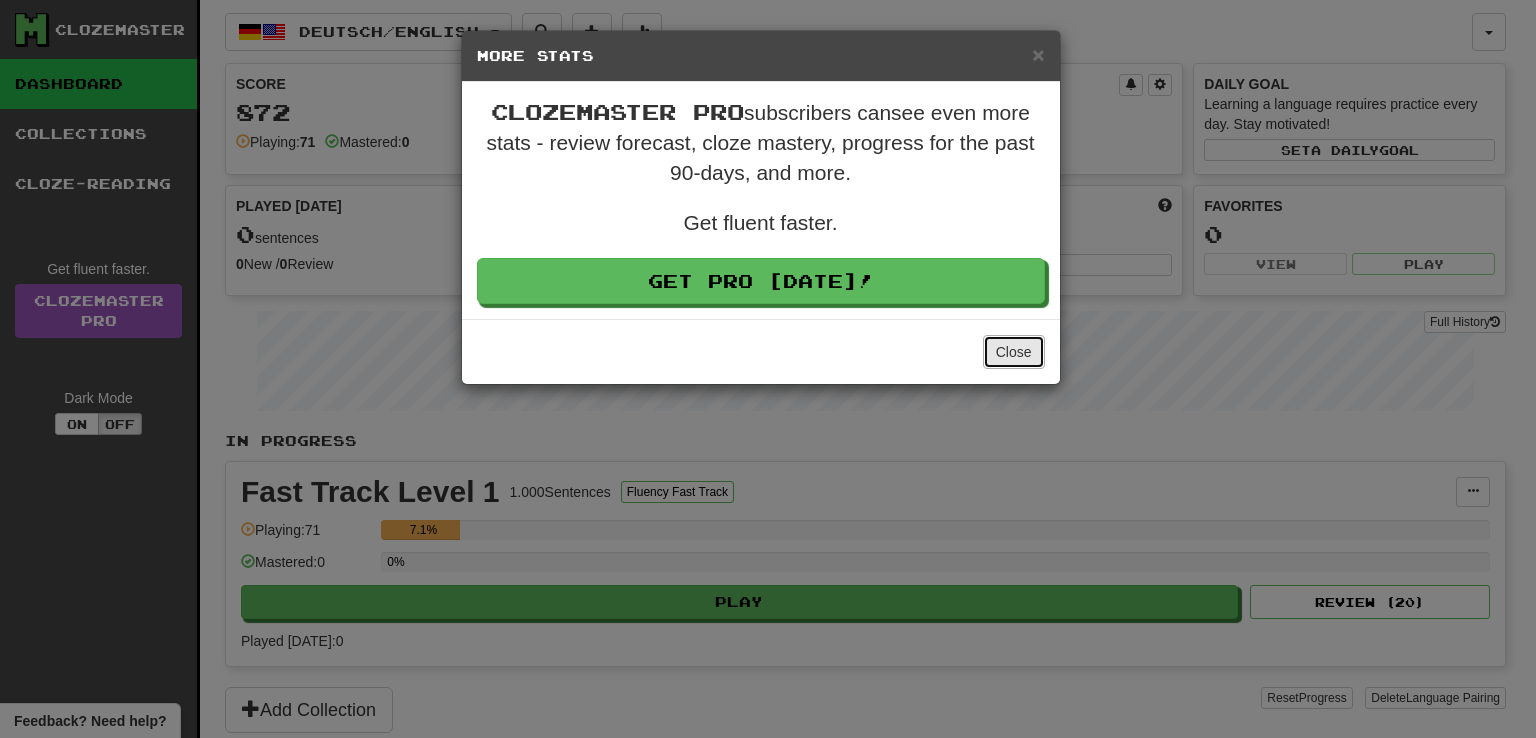 click on "Close" at bounding box center (1014, 352) 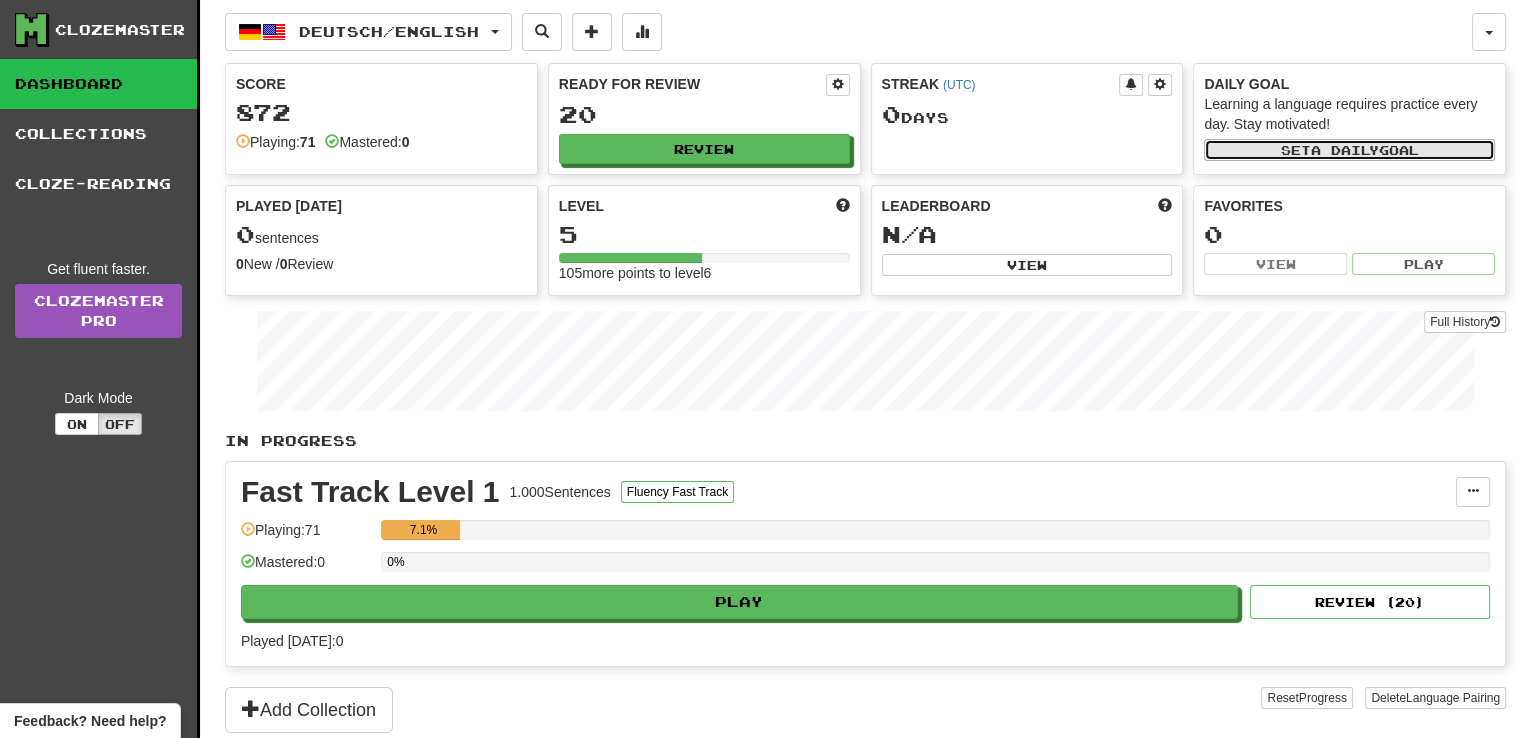 click on "Set  a daily  goal" at bounding box center [1349, 150] 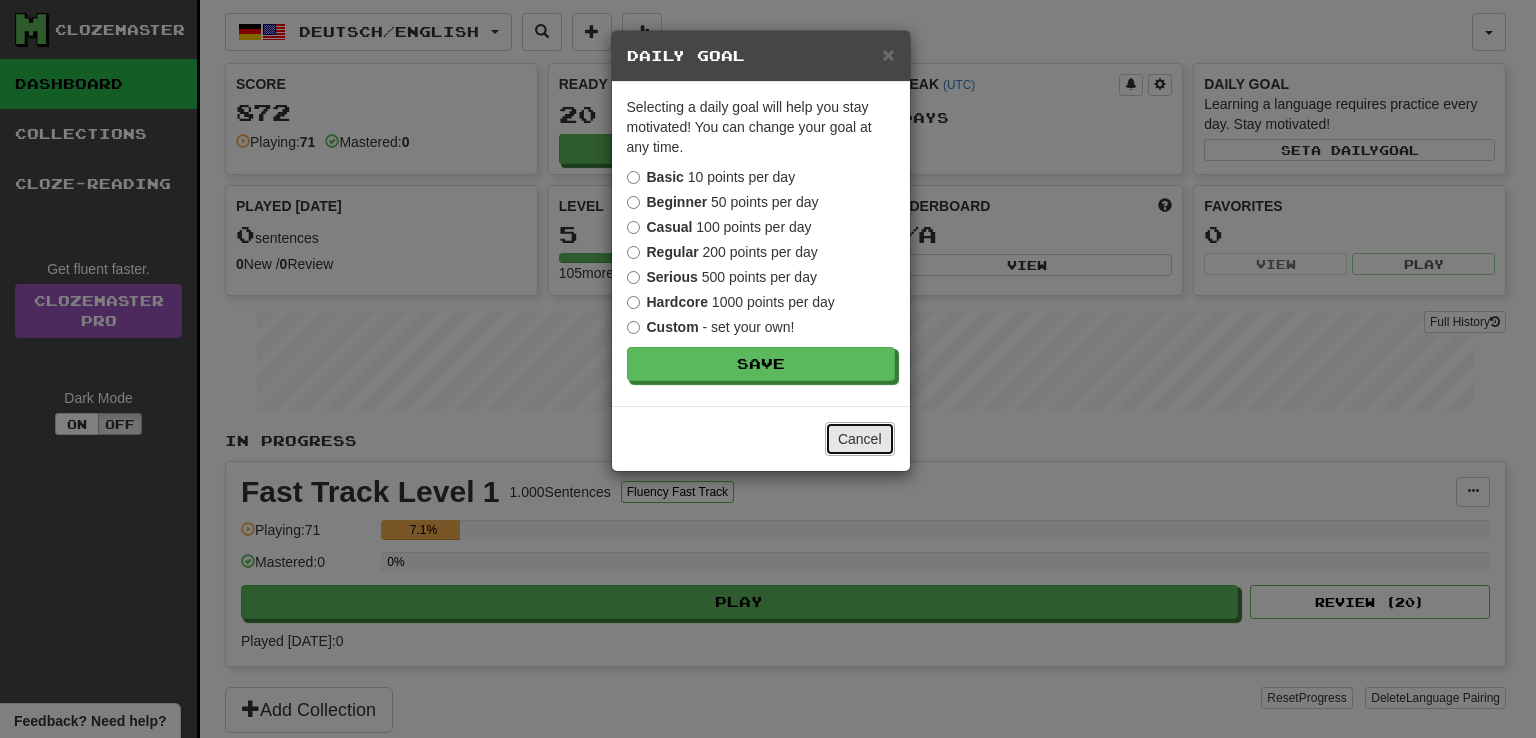 click on "Cancel" at bounding box center [860, 439] 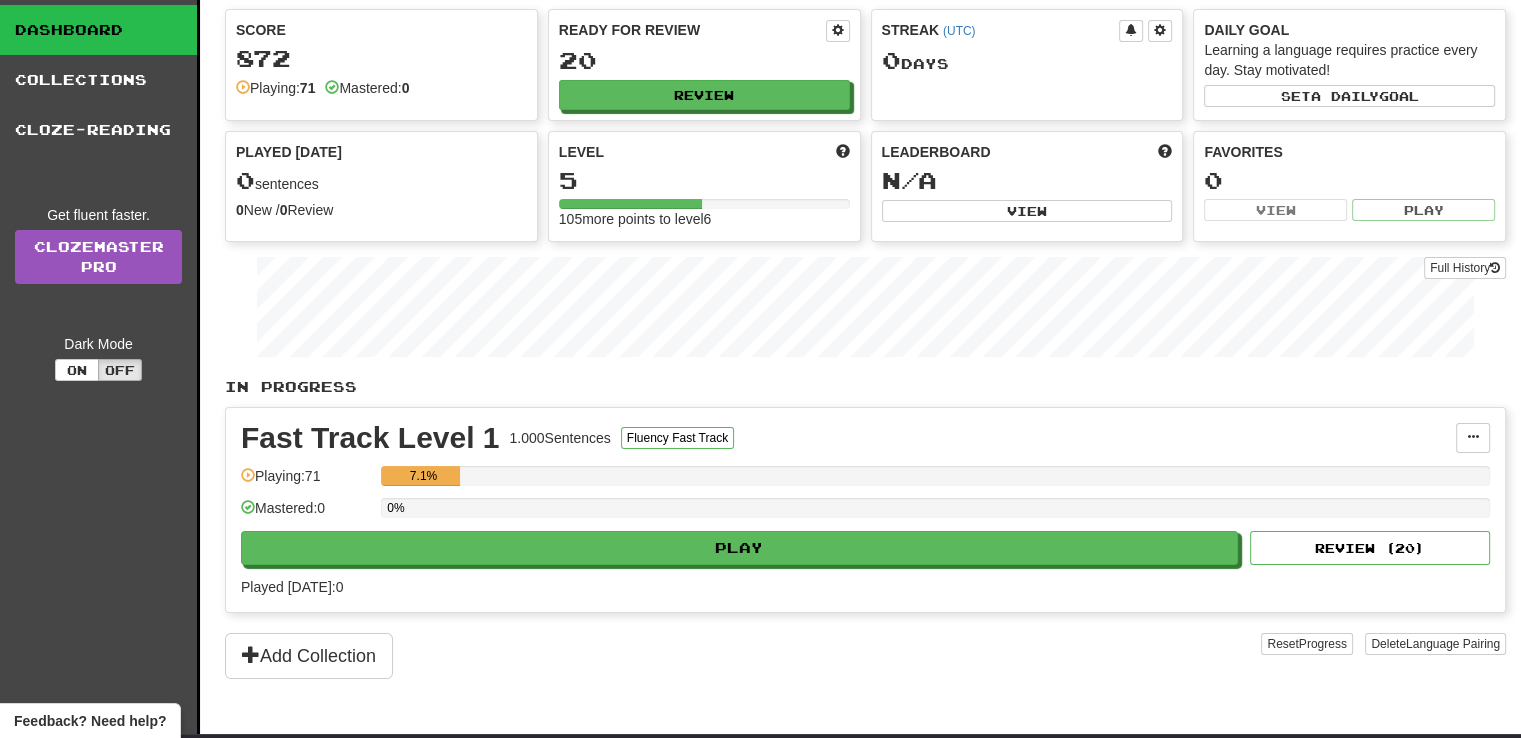 scroll, scrollTop: 100, scrollLeft: 0, axis: vertical 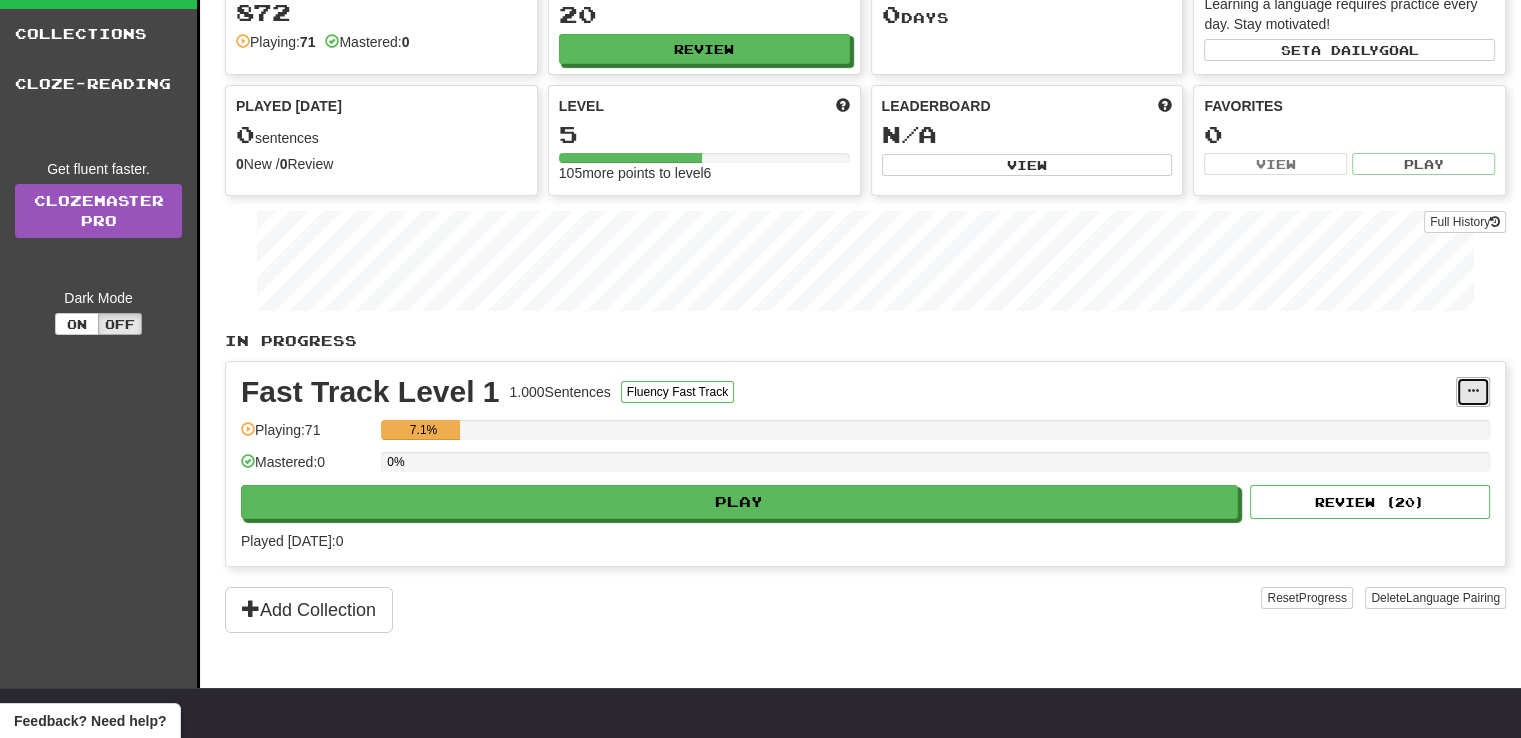 click at bounding box center (1473, 392) 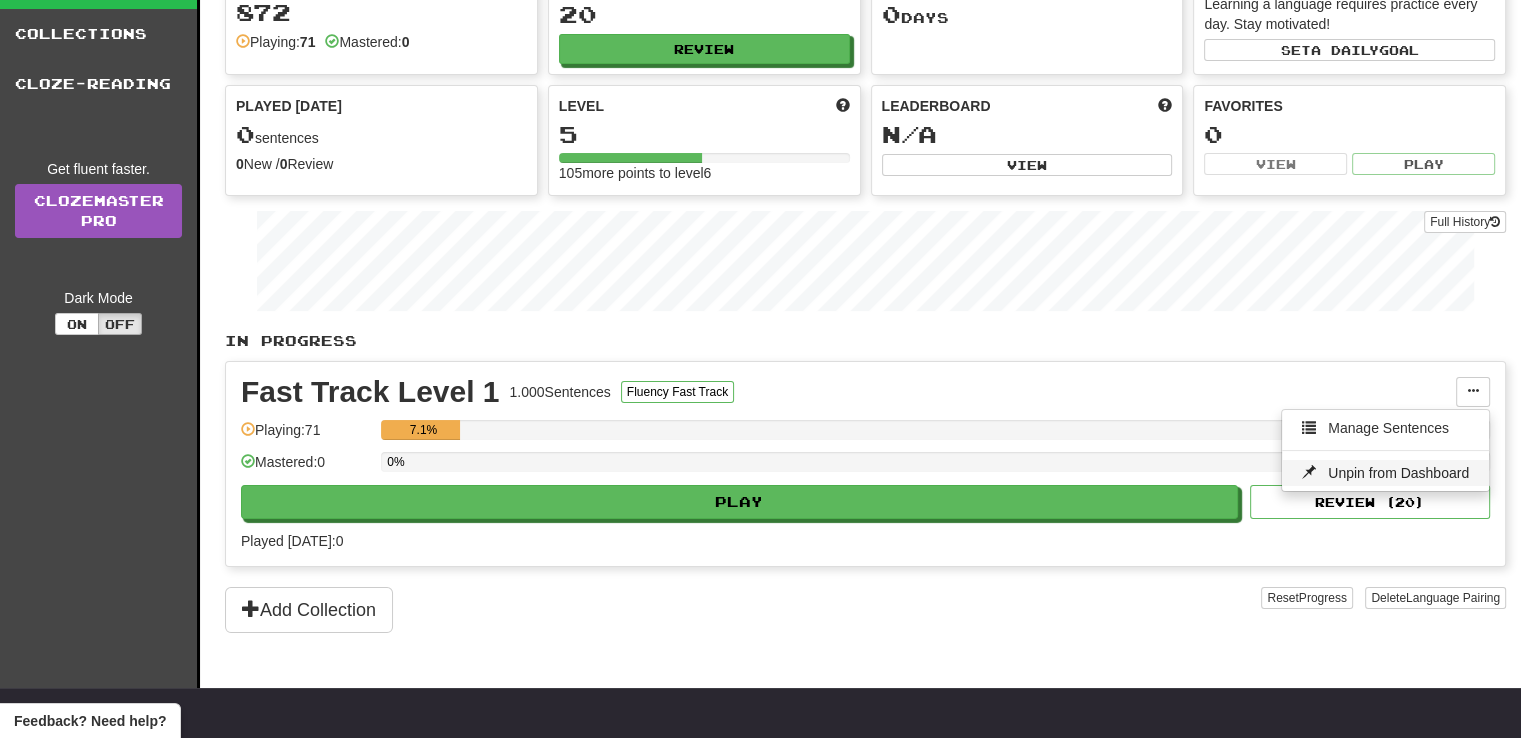 click on "Unpin from Dashboard" at bounding box center [1398, 473] 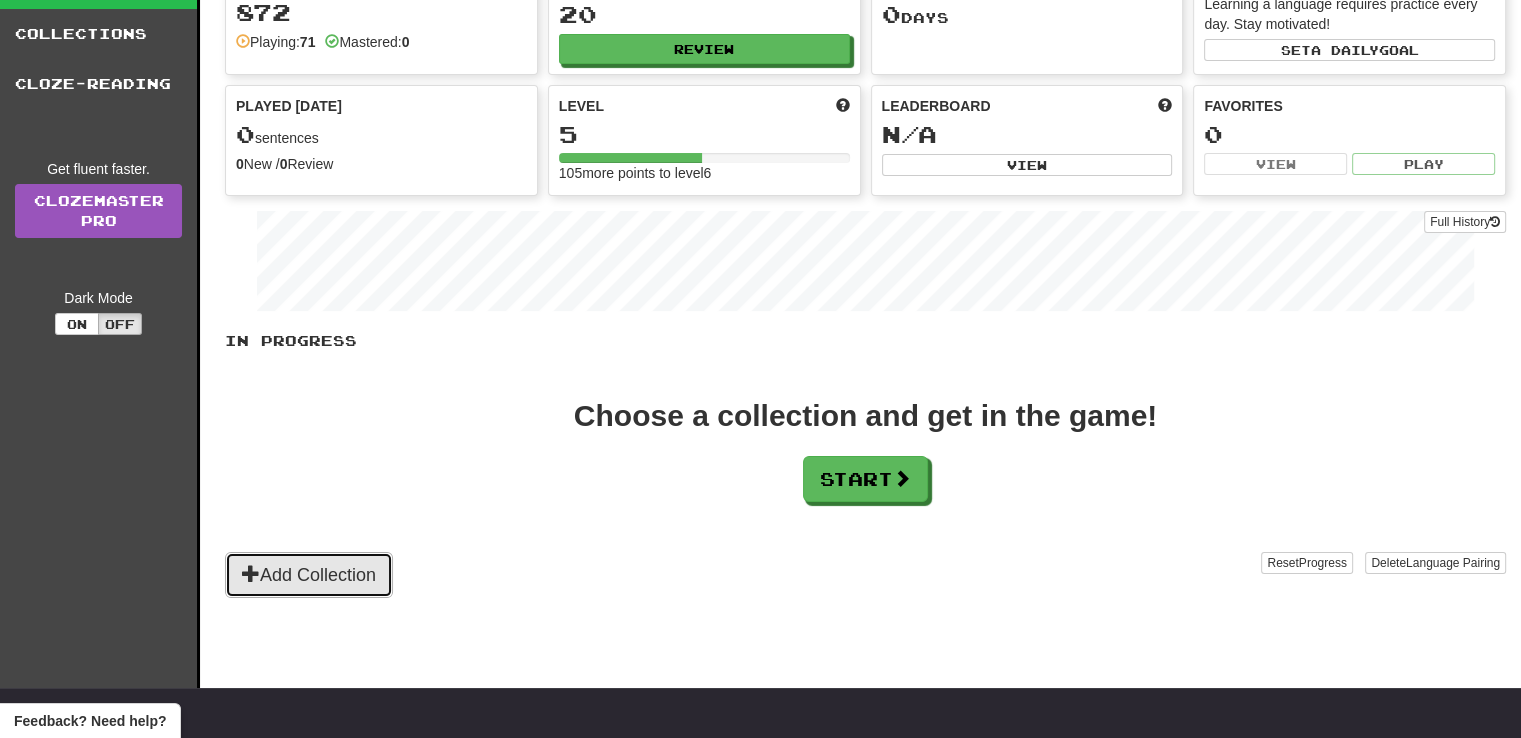 click on "Add Collection" at bounding box center [309, 575] 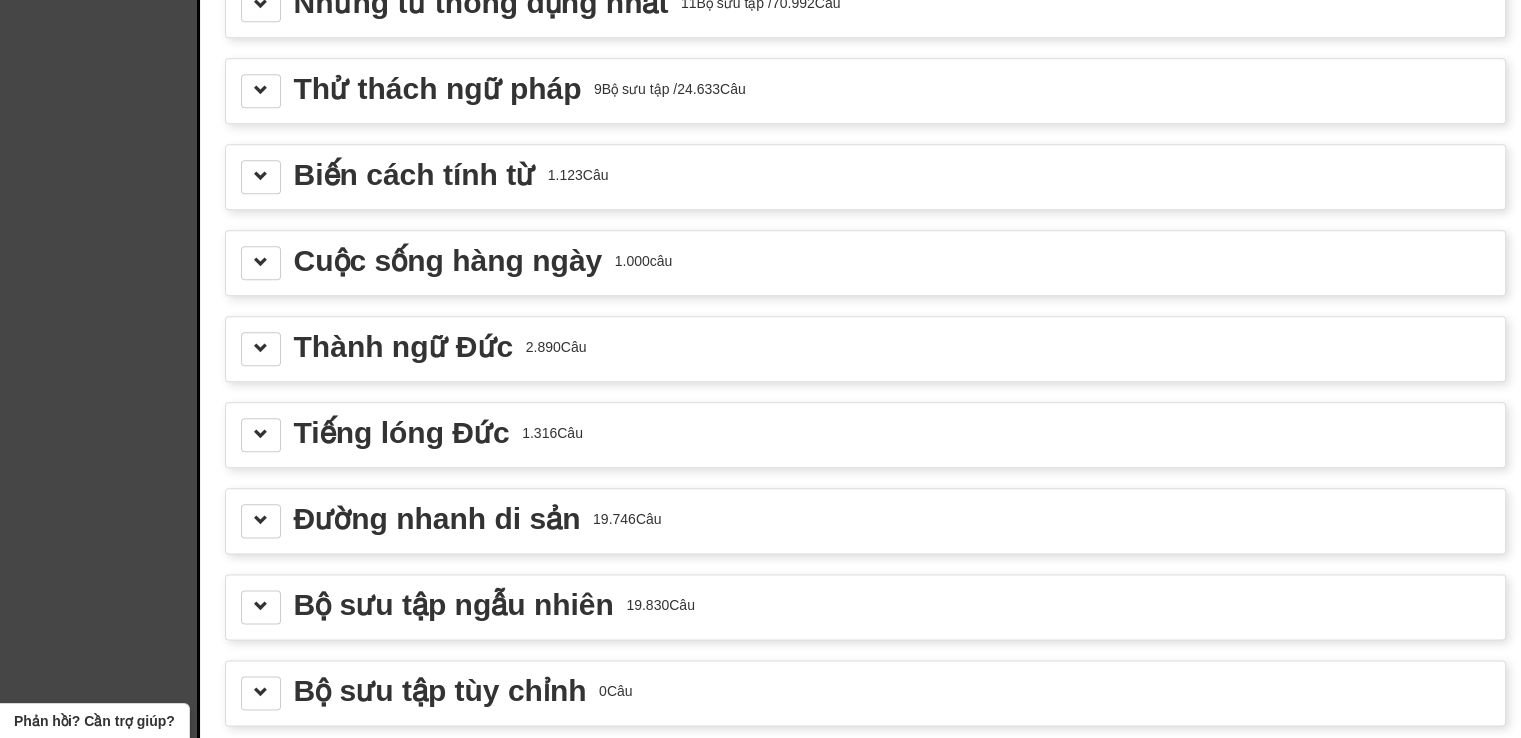 scroll, scrollTop: 2295, scrollLeft: 0, axis: vertical 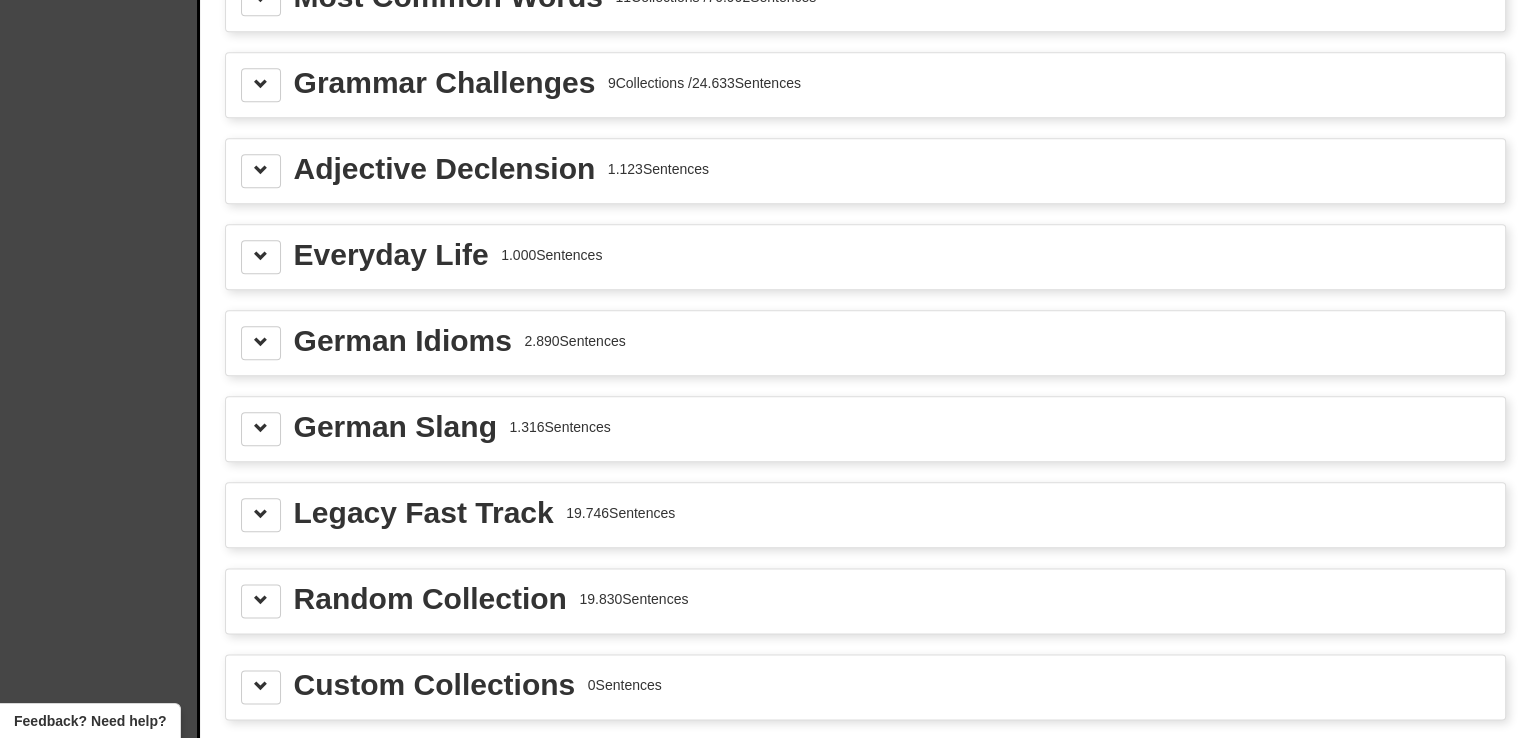 click on "Everyday Life 1.000  Sentences" at bounding box center (865, 257) 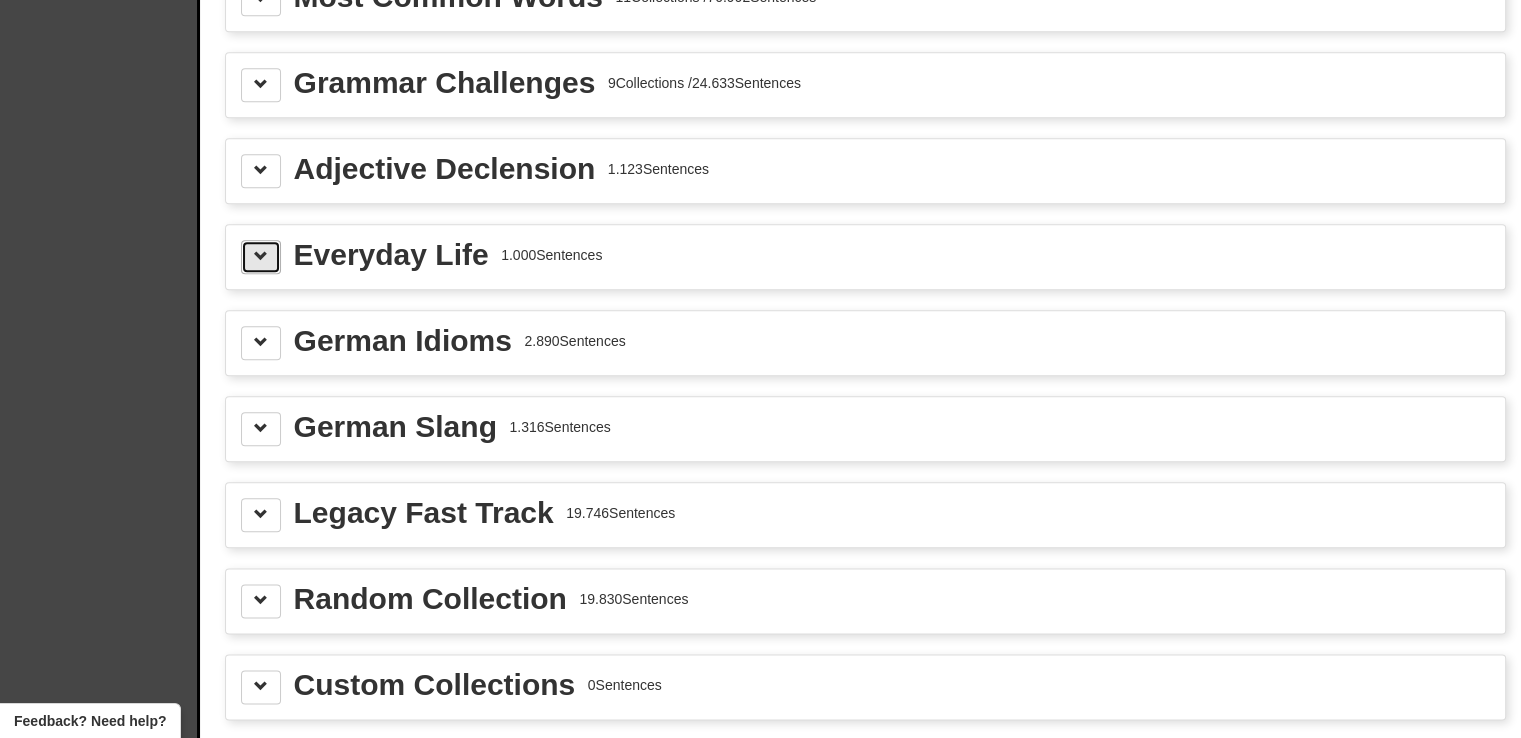 click at bounding box center [261, 256] 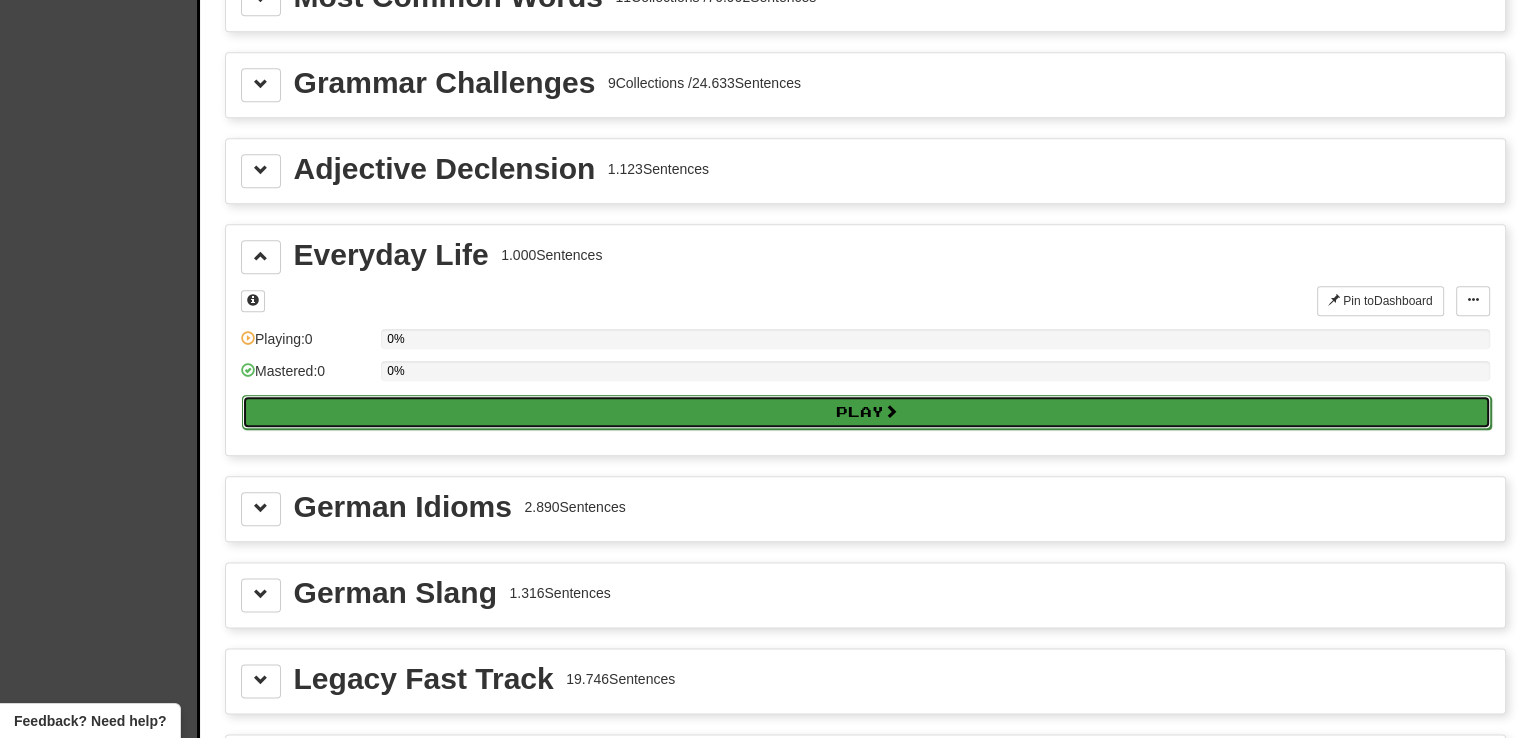 click on "Play" at bounding box center [866, 412] 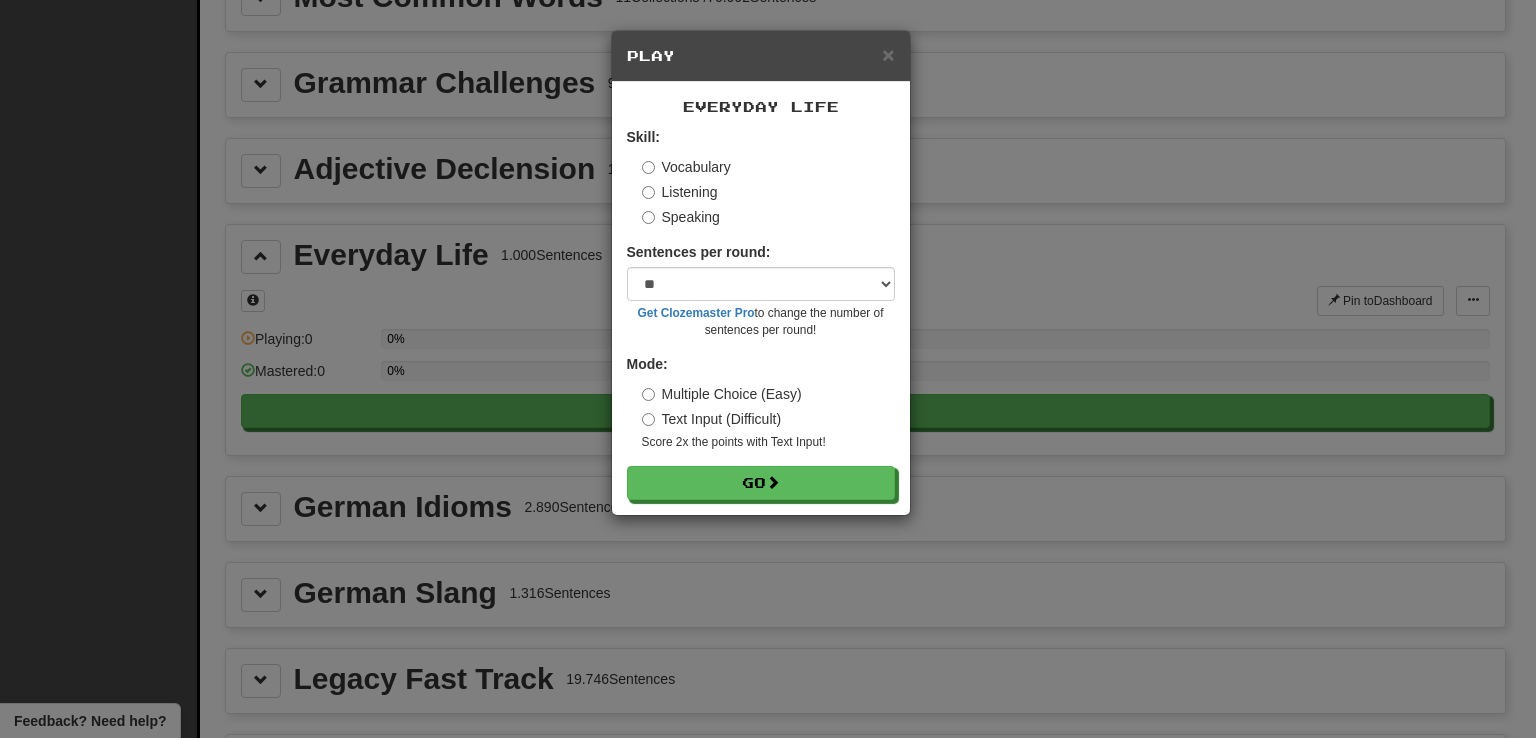 click on "× Play Everyday Life Skill: Vocabulary Listening Speaking Sentences per round: * ** ** ** ** ** *** ******** Get Clozemaster Pro  to change the number of sentences per round! Mode: Multiple Choice (Easy) Text Input (Difficult) Score 2x the points with Text Input ! Go" at bounding box center [768, 369] 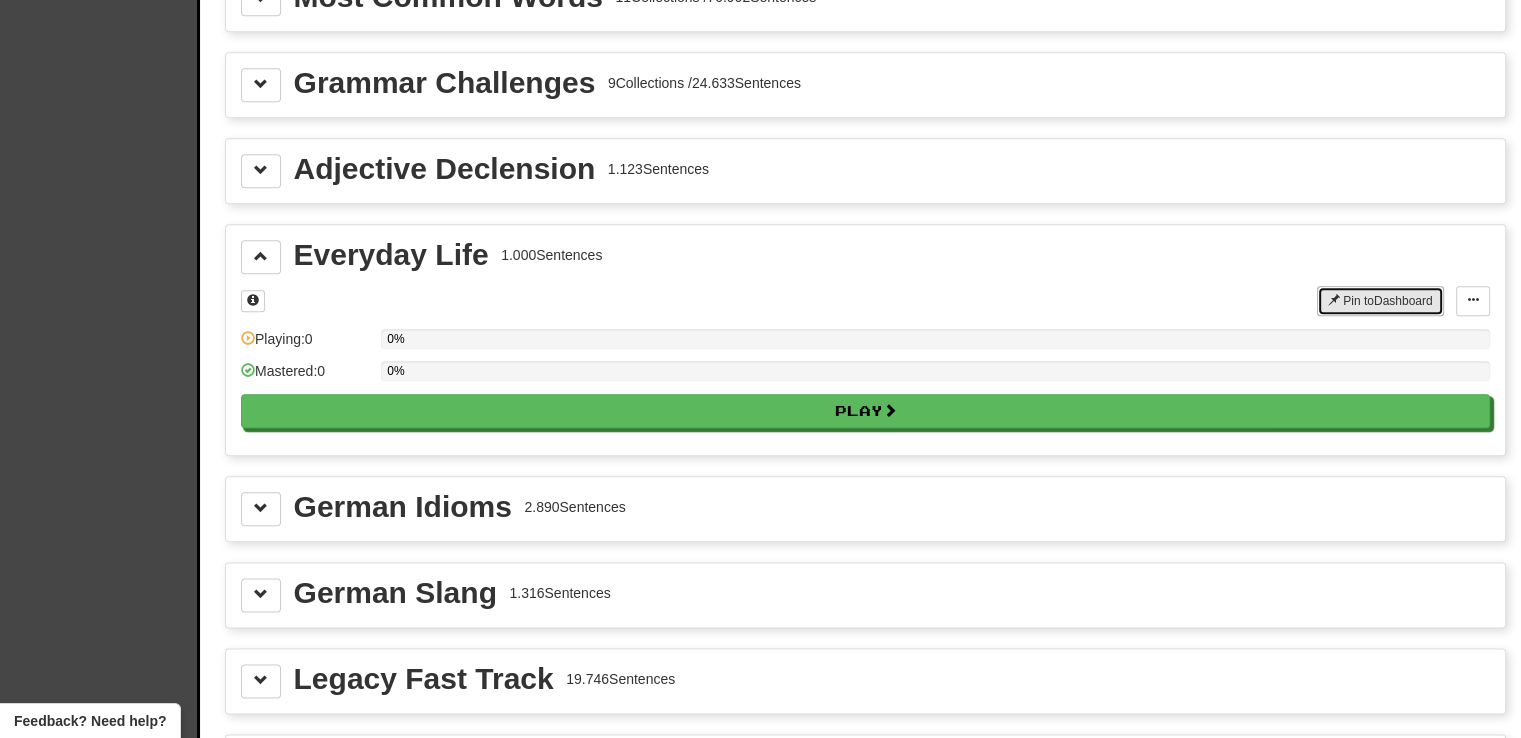 click on "Pin to  Dashboard" at bounding box center [1380, 301] 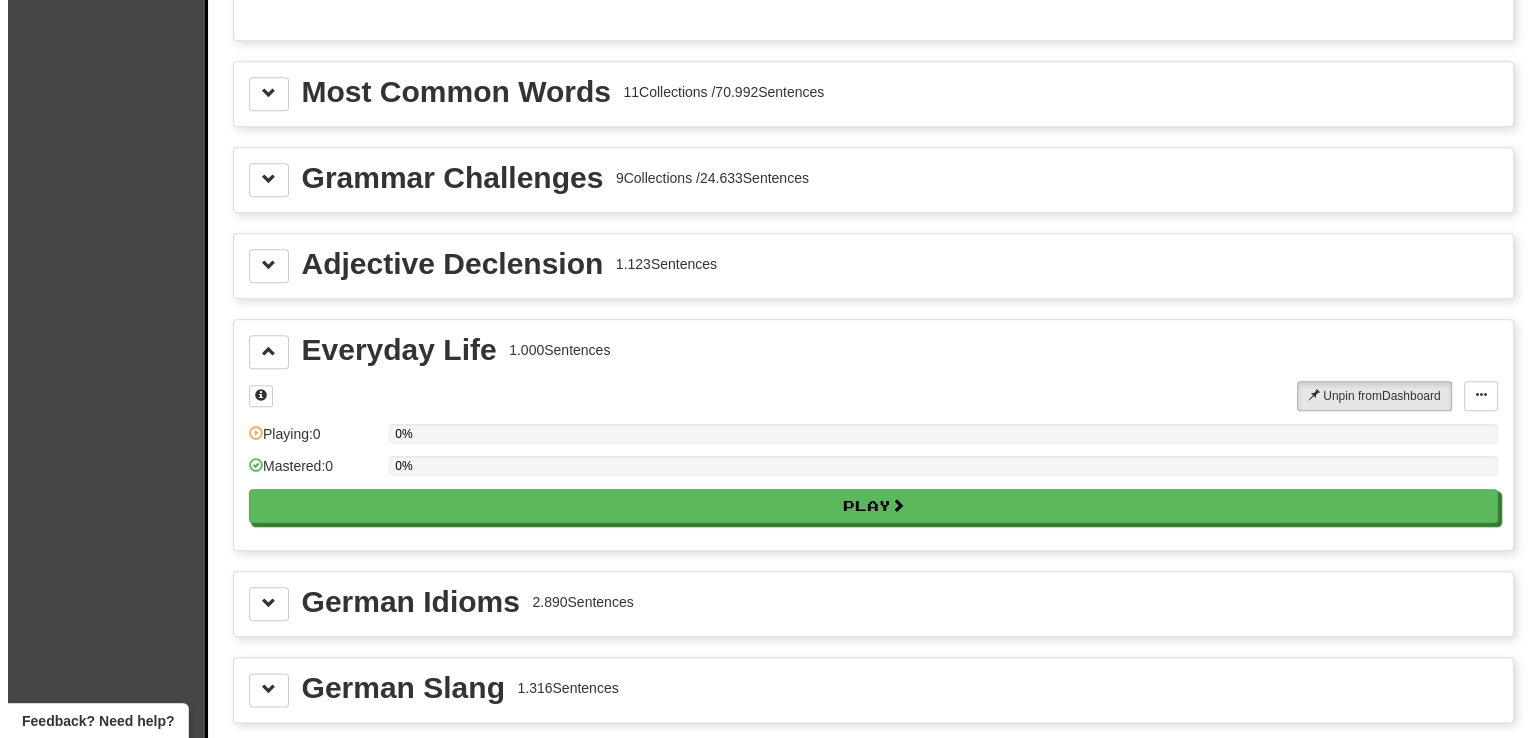 scroll, scrollTop: 2300, scrollLeft: 0, axis: vertical 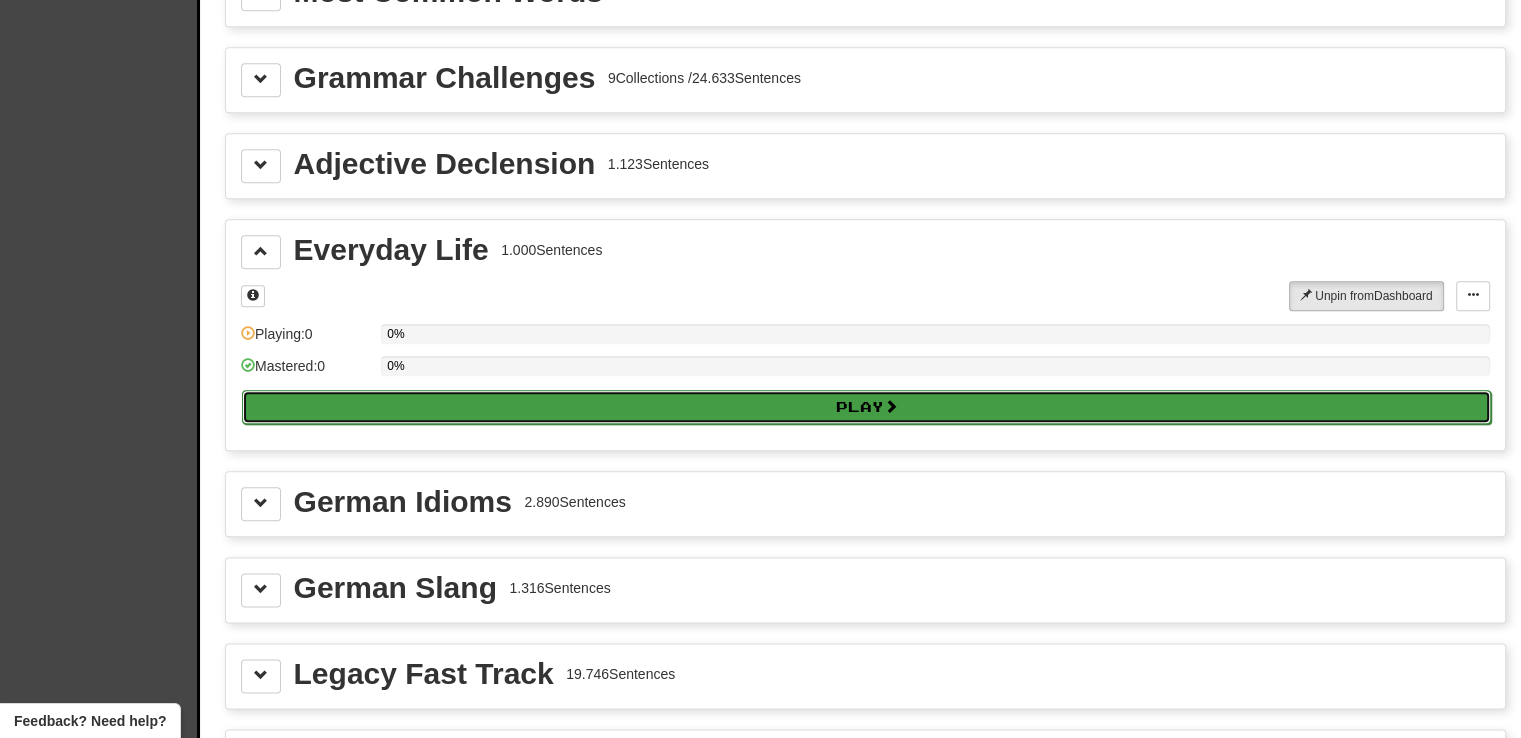 click on "Play" at bounding box center (866, 407) 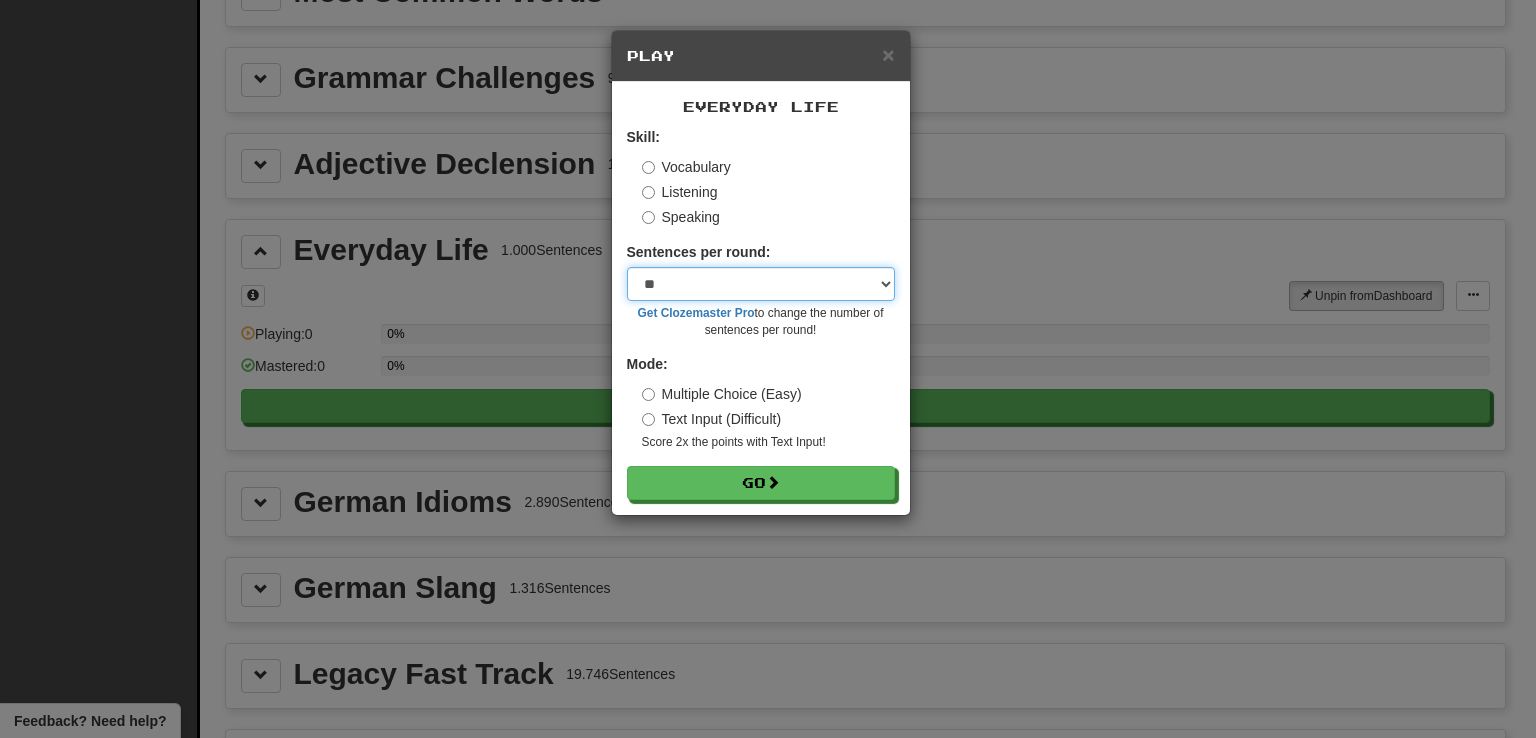 click on "* ** ** ** ** ** *** ********" at bounding box center [761, 284] 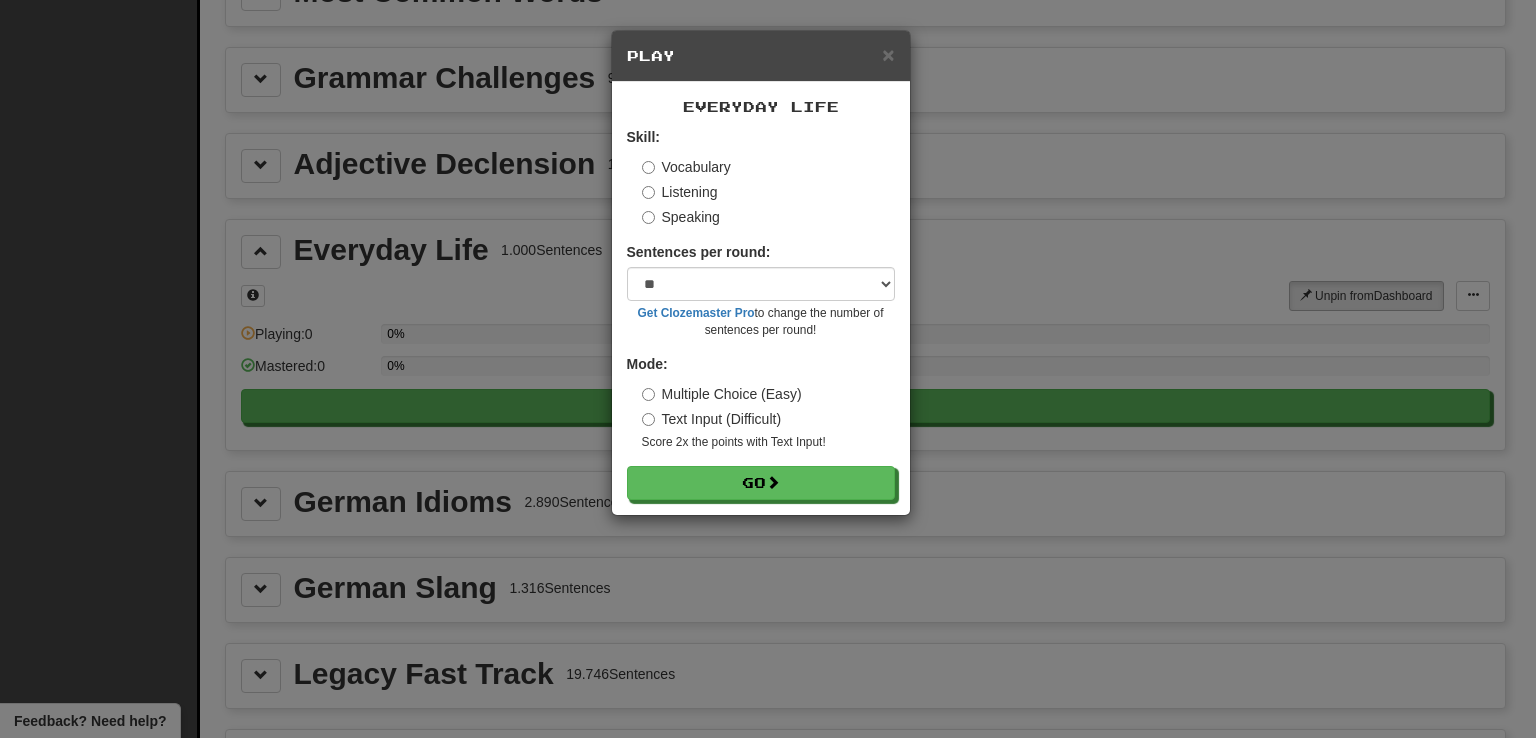 click on "Everyday Life" at bounding box center (761, 107) 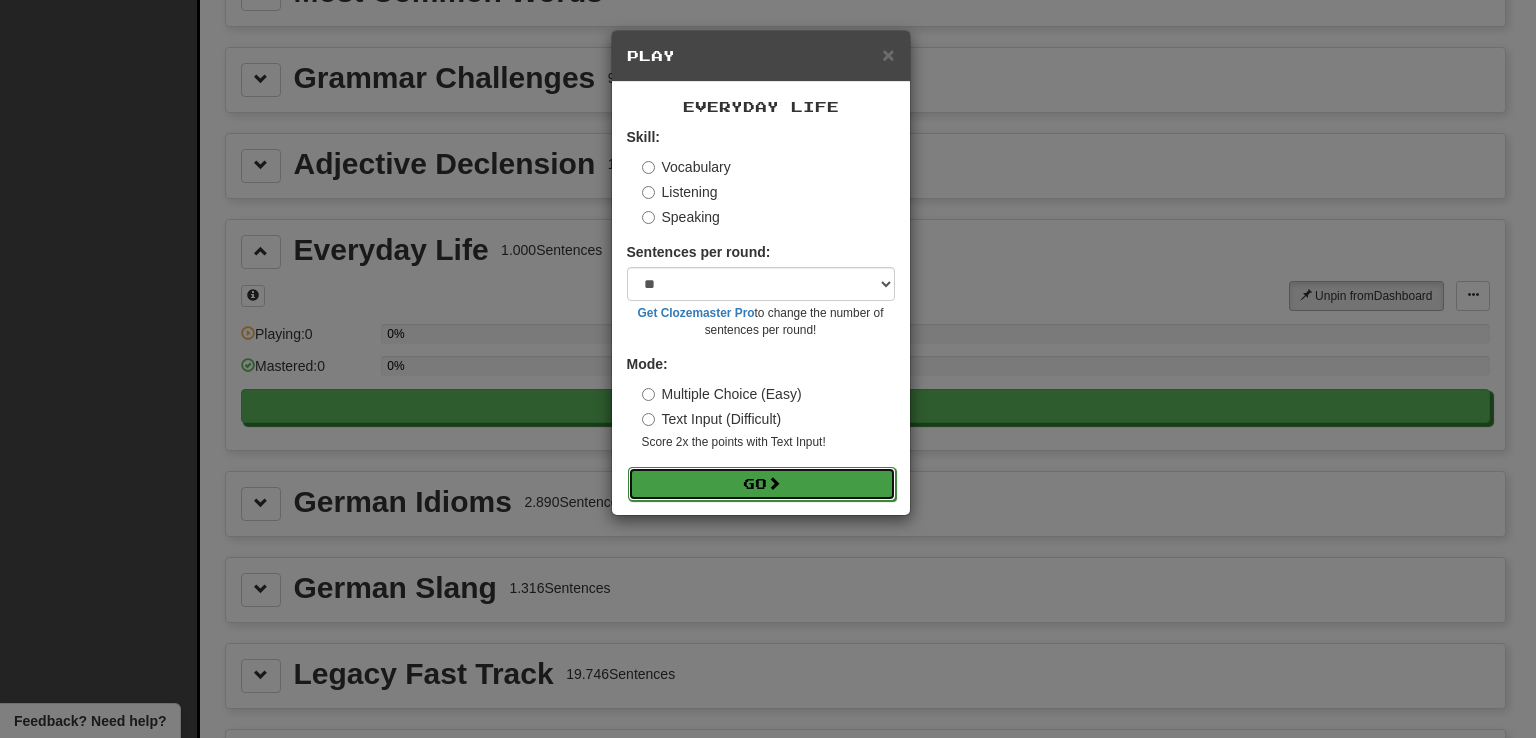 click on "Go" at bounding box center [762, 484] 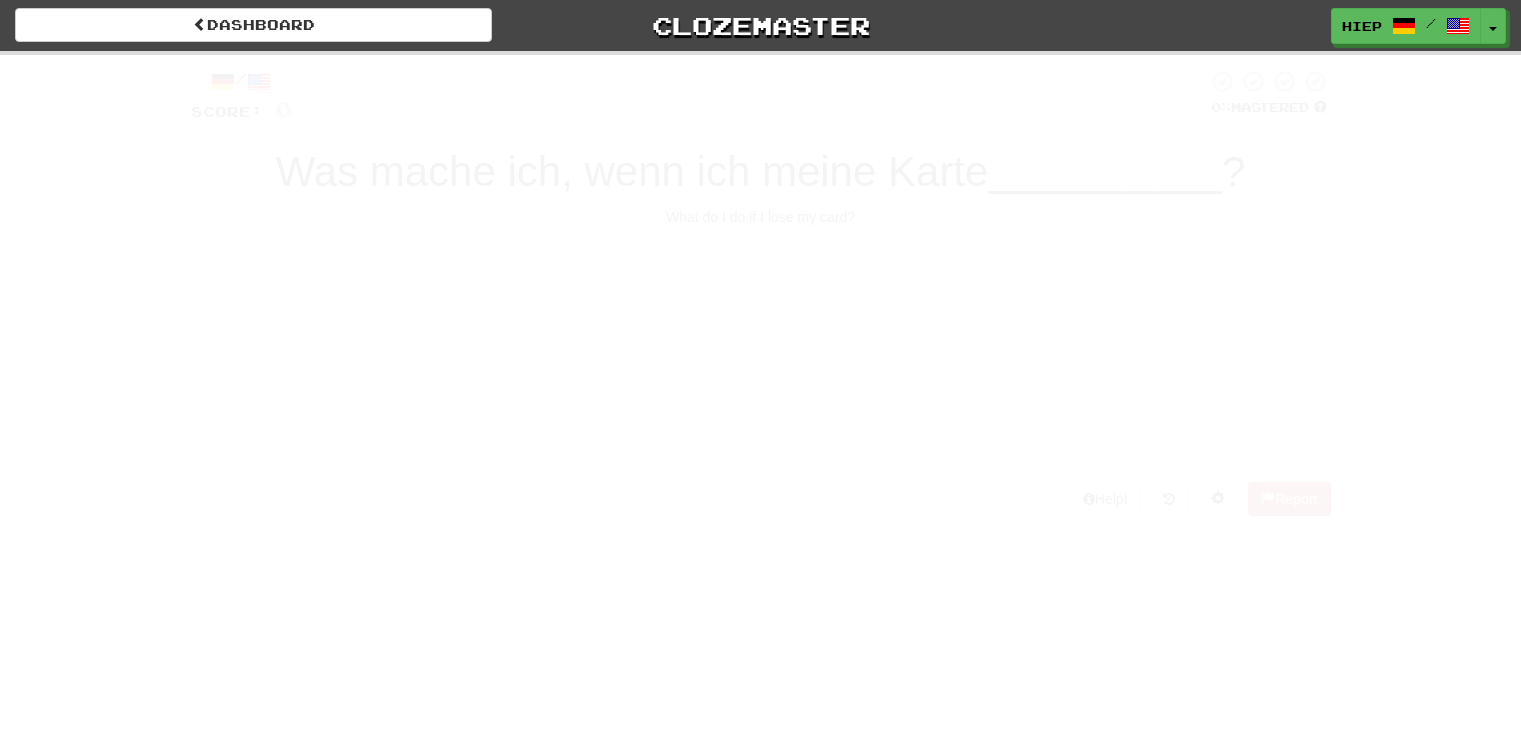 scroll, scrollTop: 0, scrollLeft: 0, axis: both 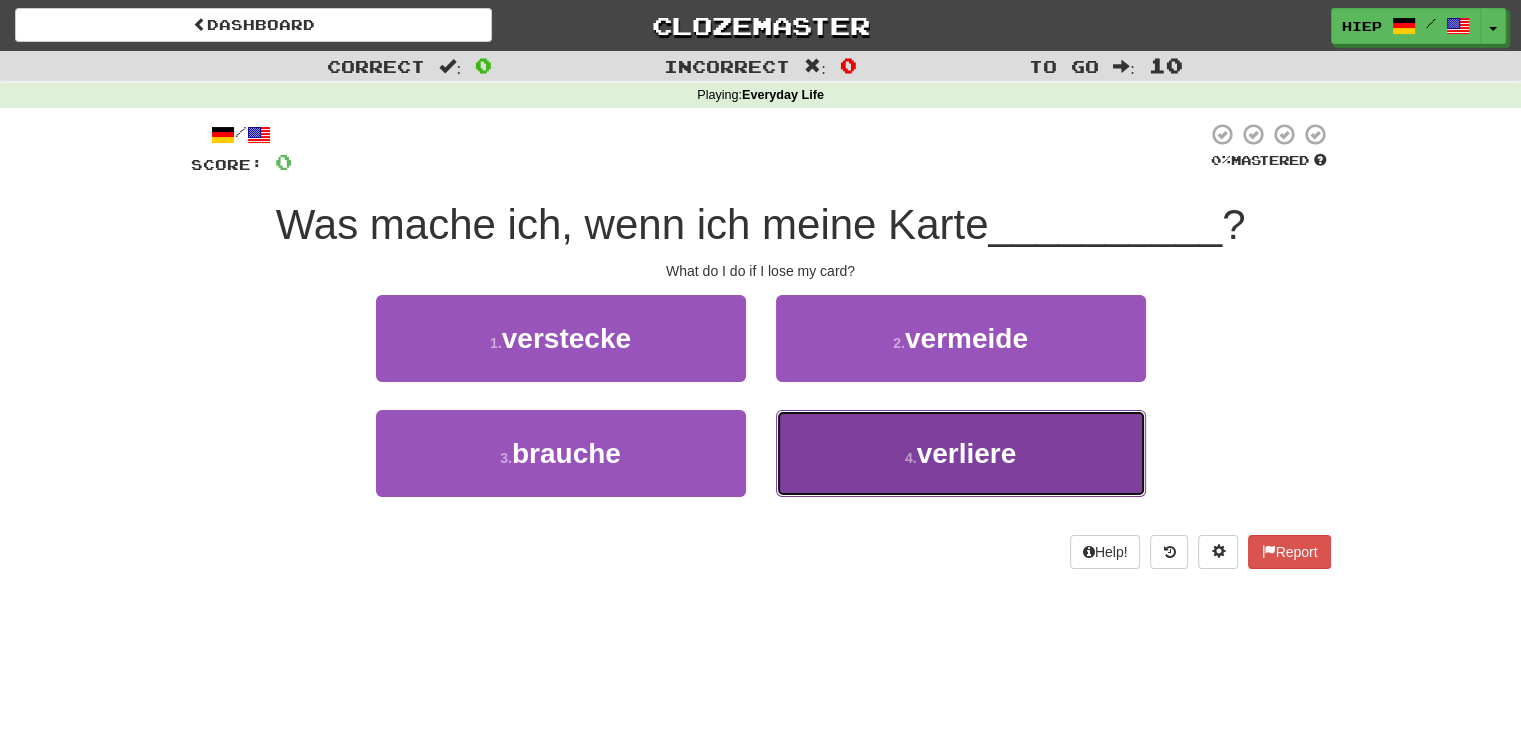 click on "4 .  verliere" at bounding box center (961, 453) 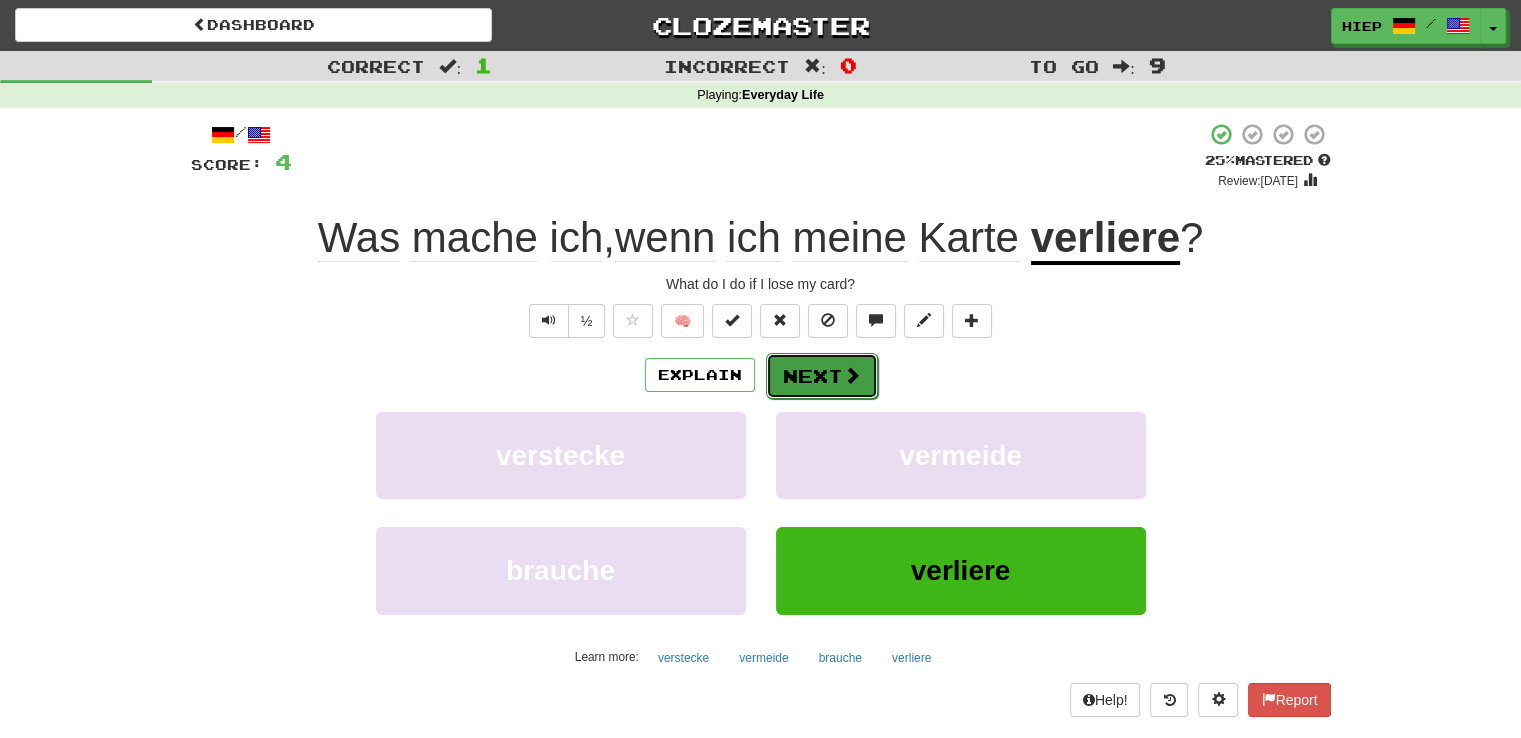click at bounding box center [852, 375] 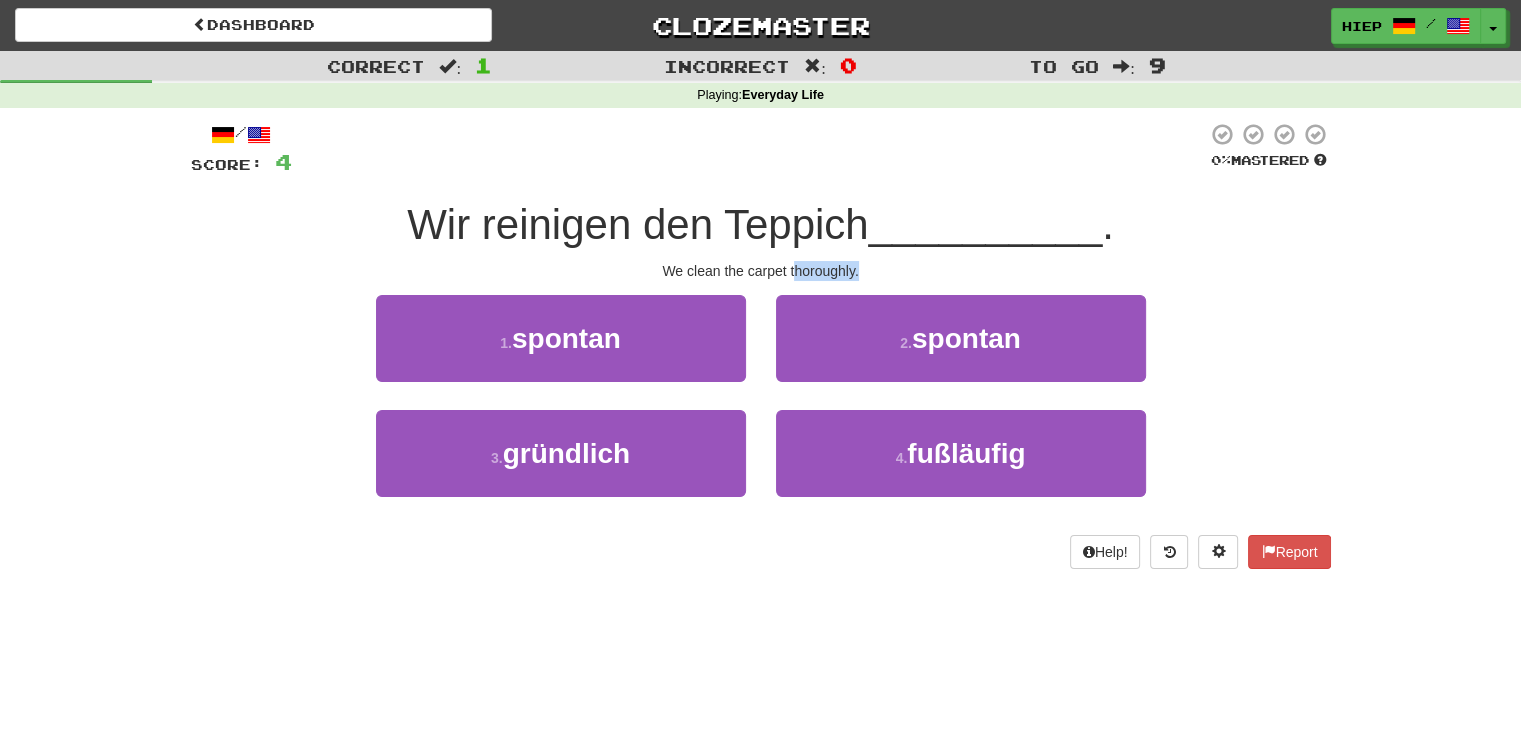 drag, startPoint x: 856, startPoint y: 271, endPoint x: 792, endPoint y: 275, distance: 64.12488 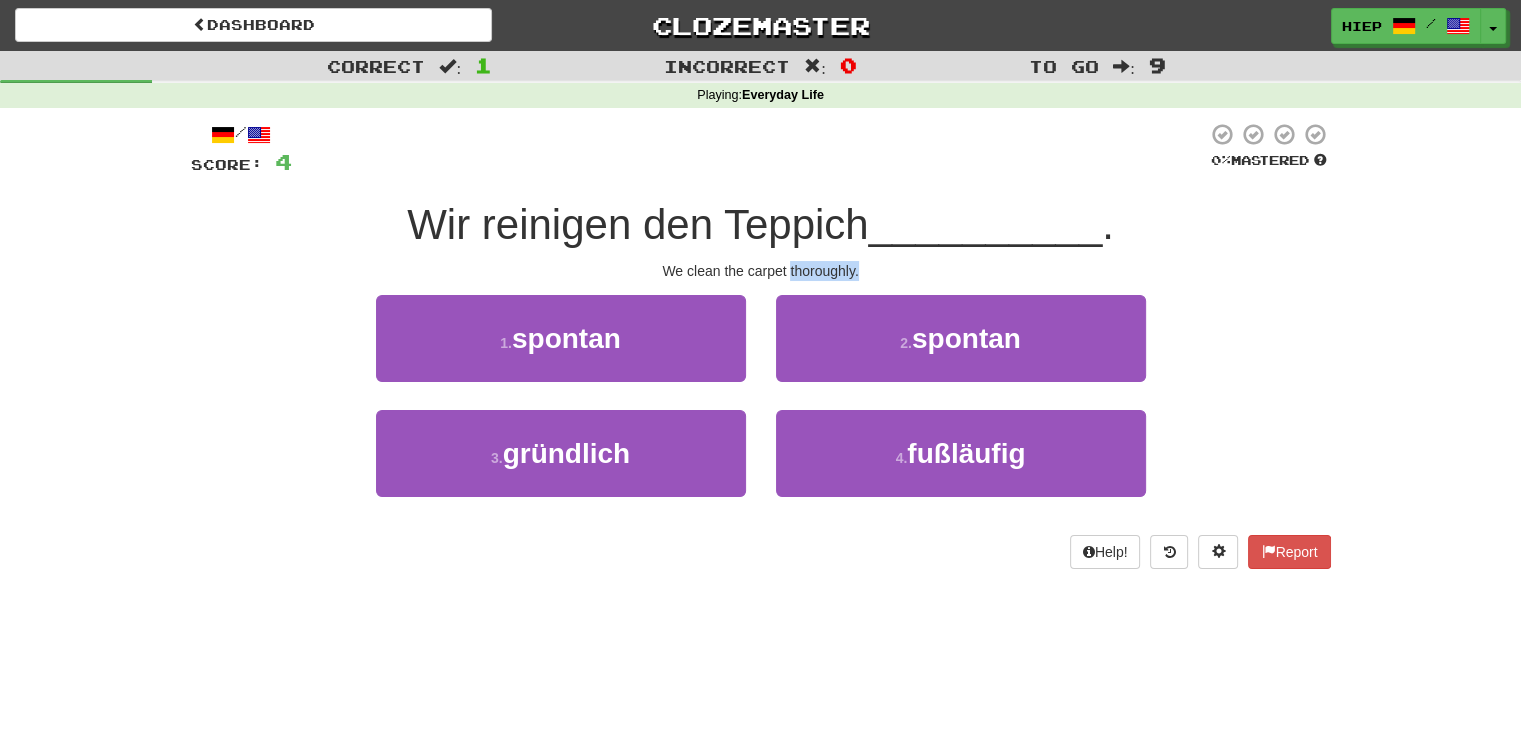 drag, startPoint x: 791, startPoint y: 275, endPoint x: 860, endPoint y: 275, distance: 69 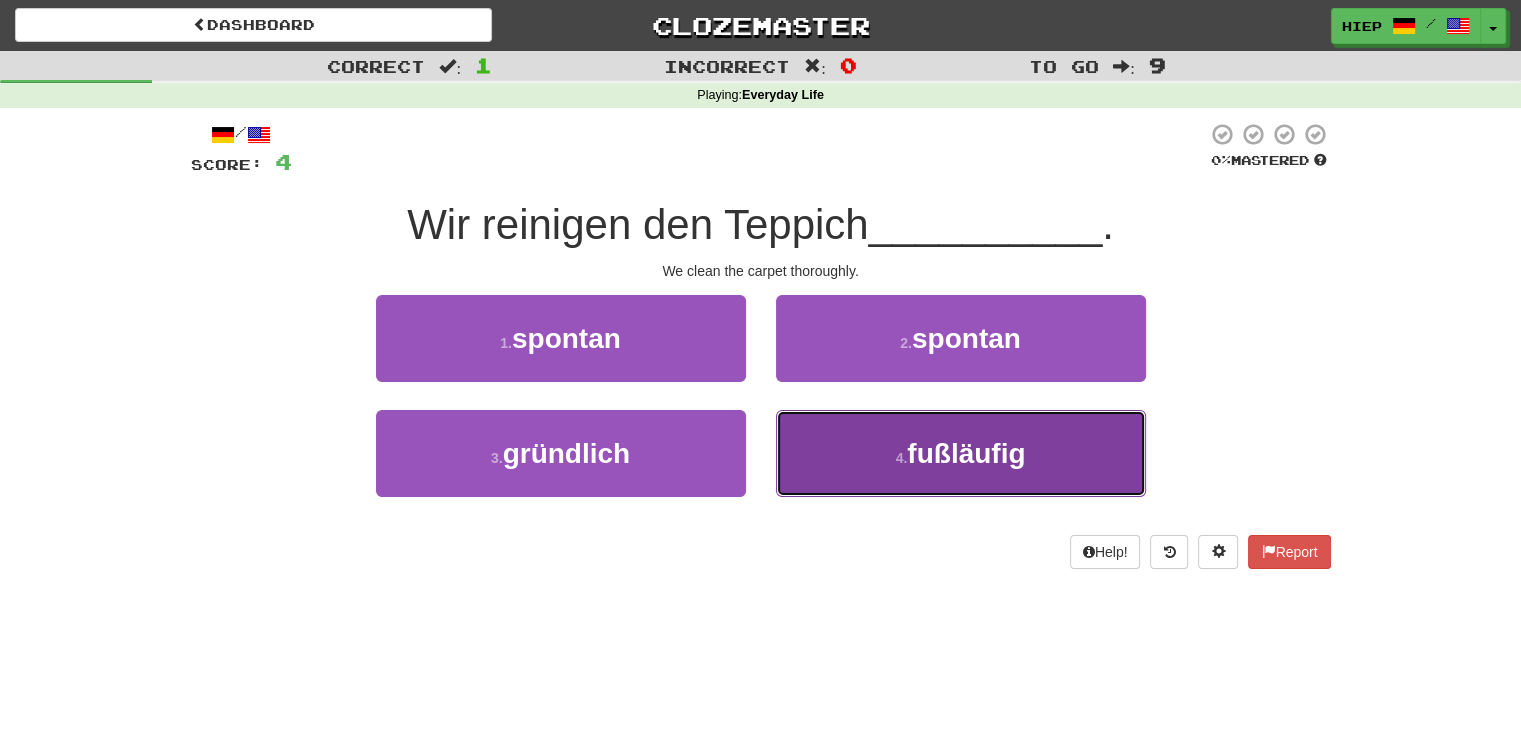 click on "fußläufig" at bounding box center [966, 453] 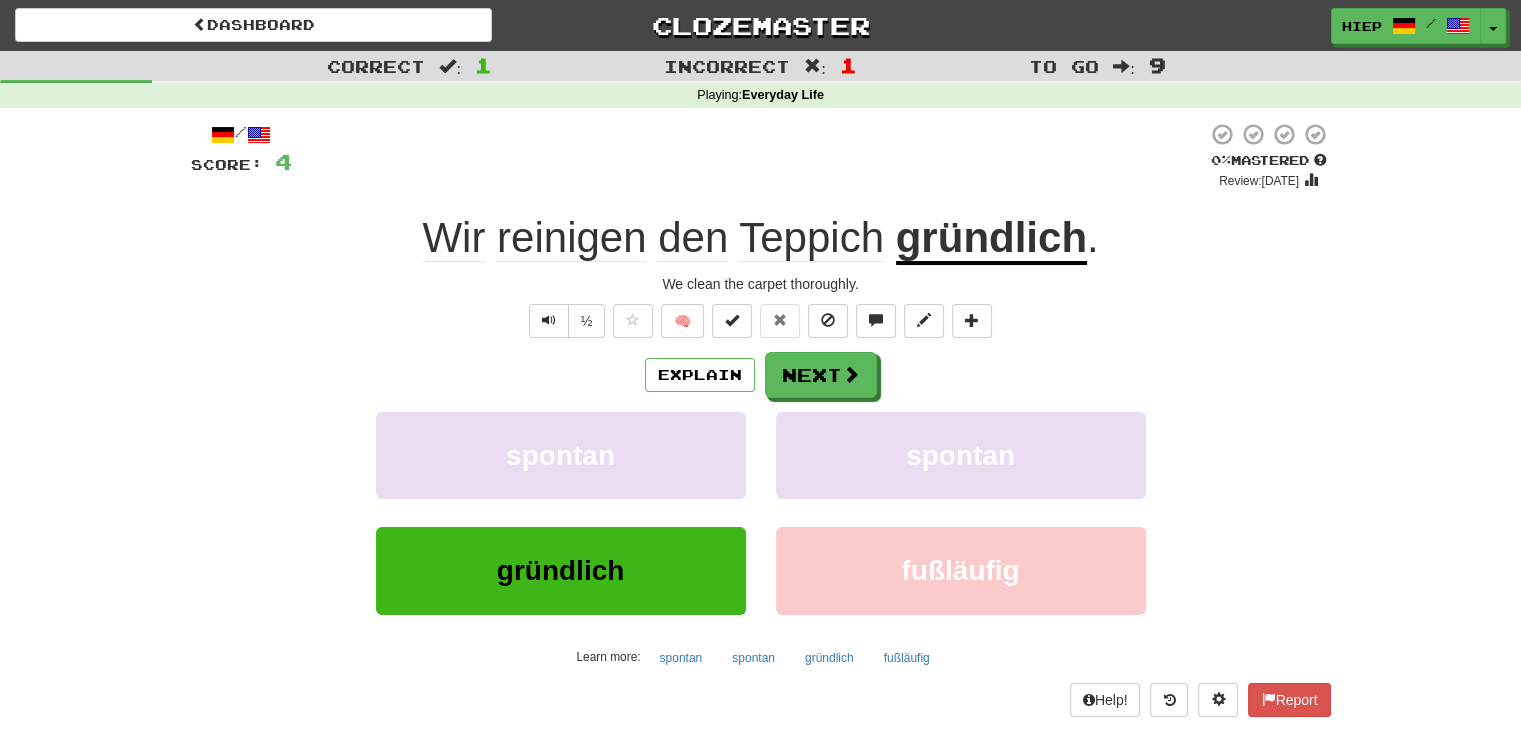 click on "gründlich" at bounding box center (991, 239) 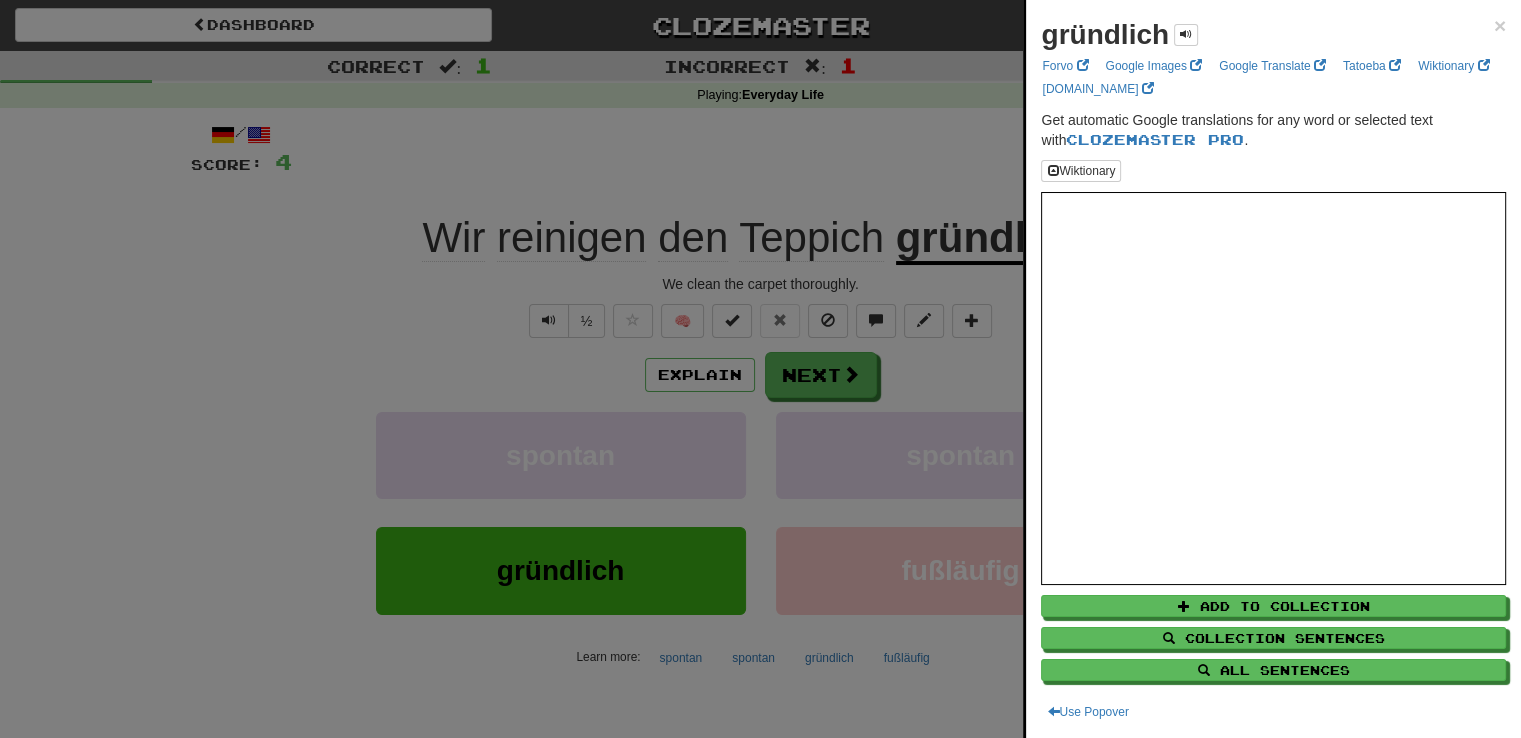 click at bounding box center [760, 369] 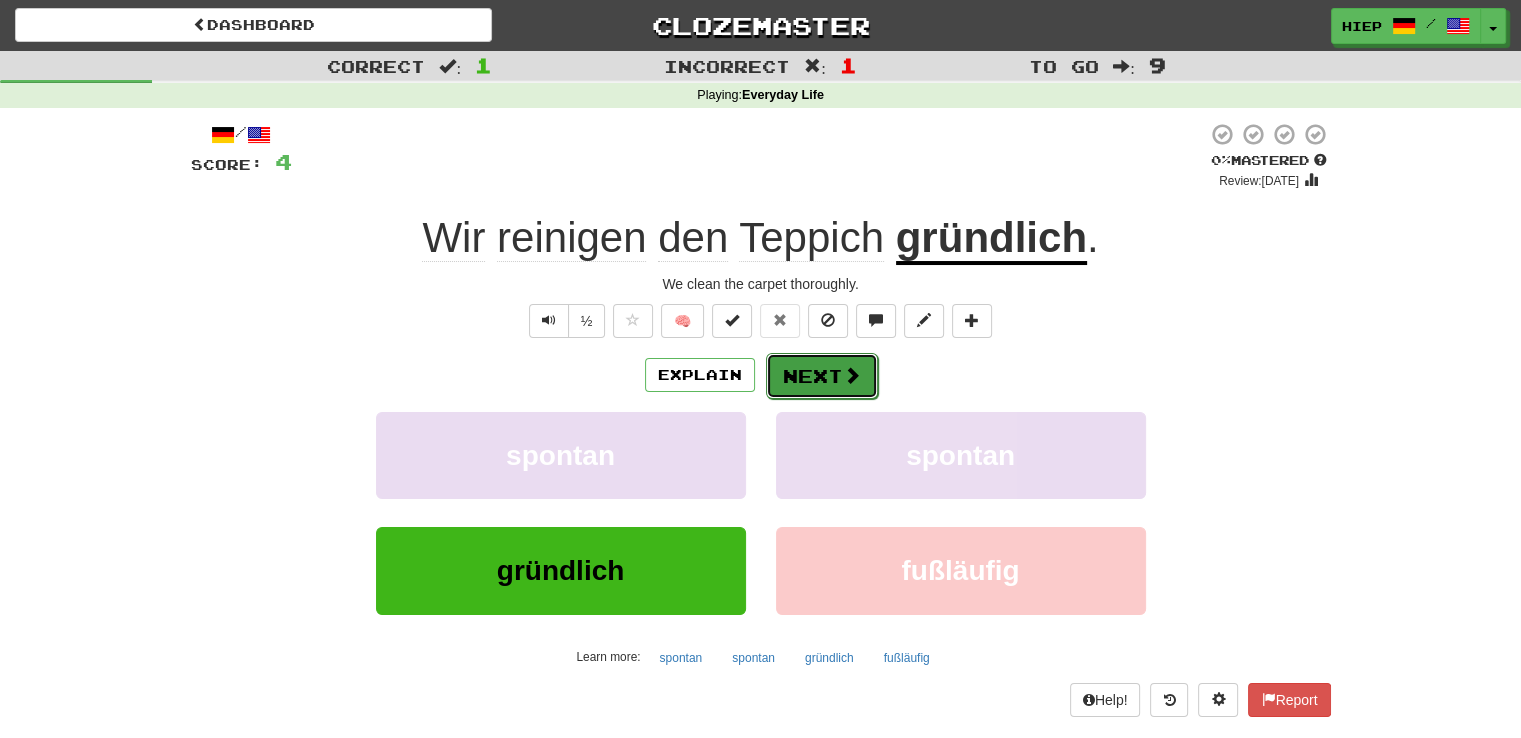 click on "Next" at bounding box center (822, 376) 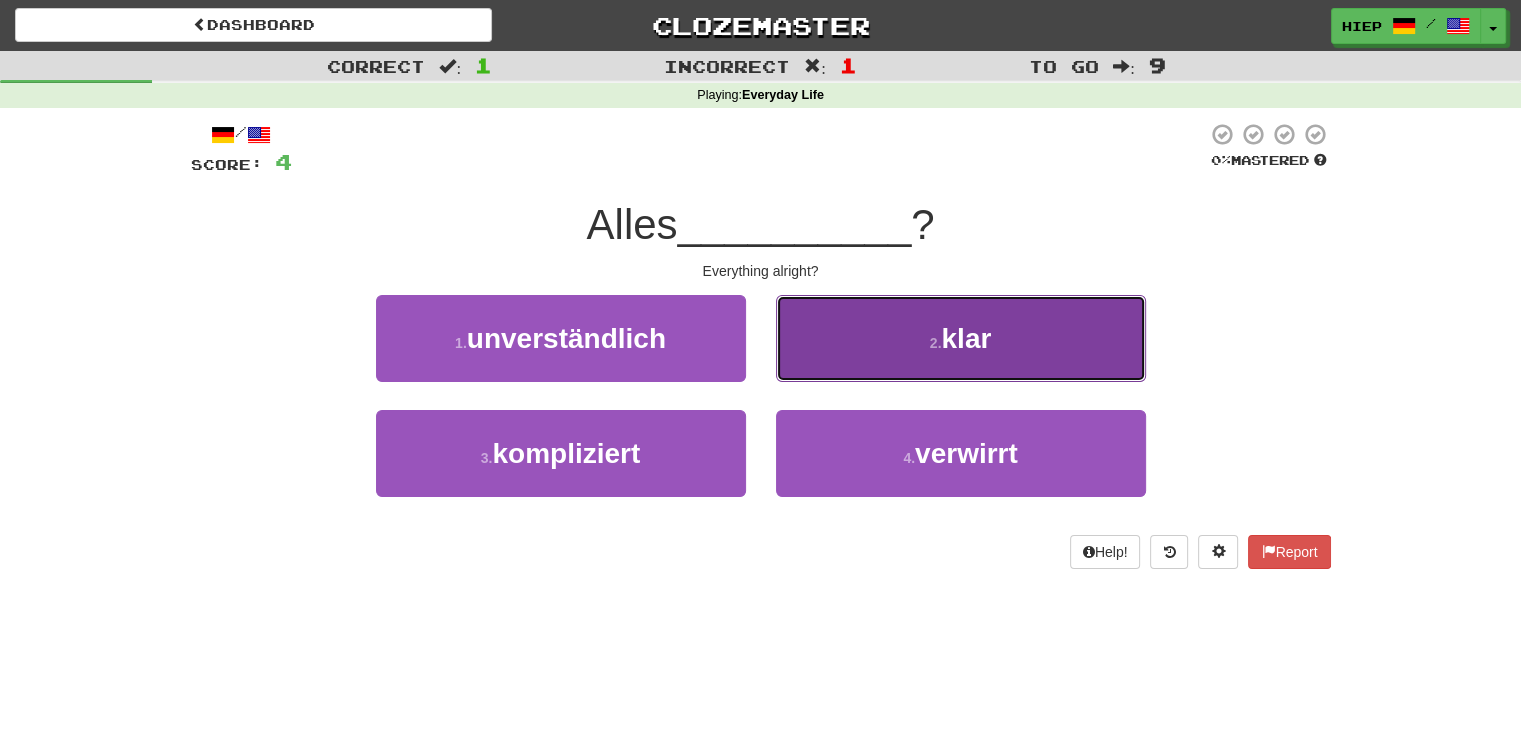 click on "2 .  klar" at bounding box center [961, 338] 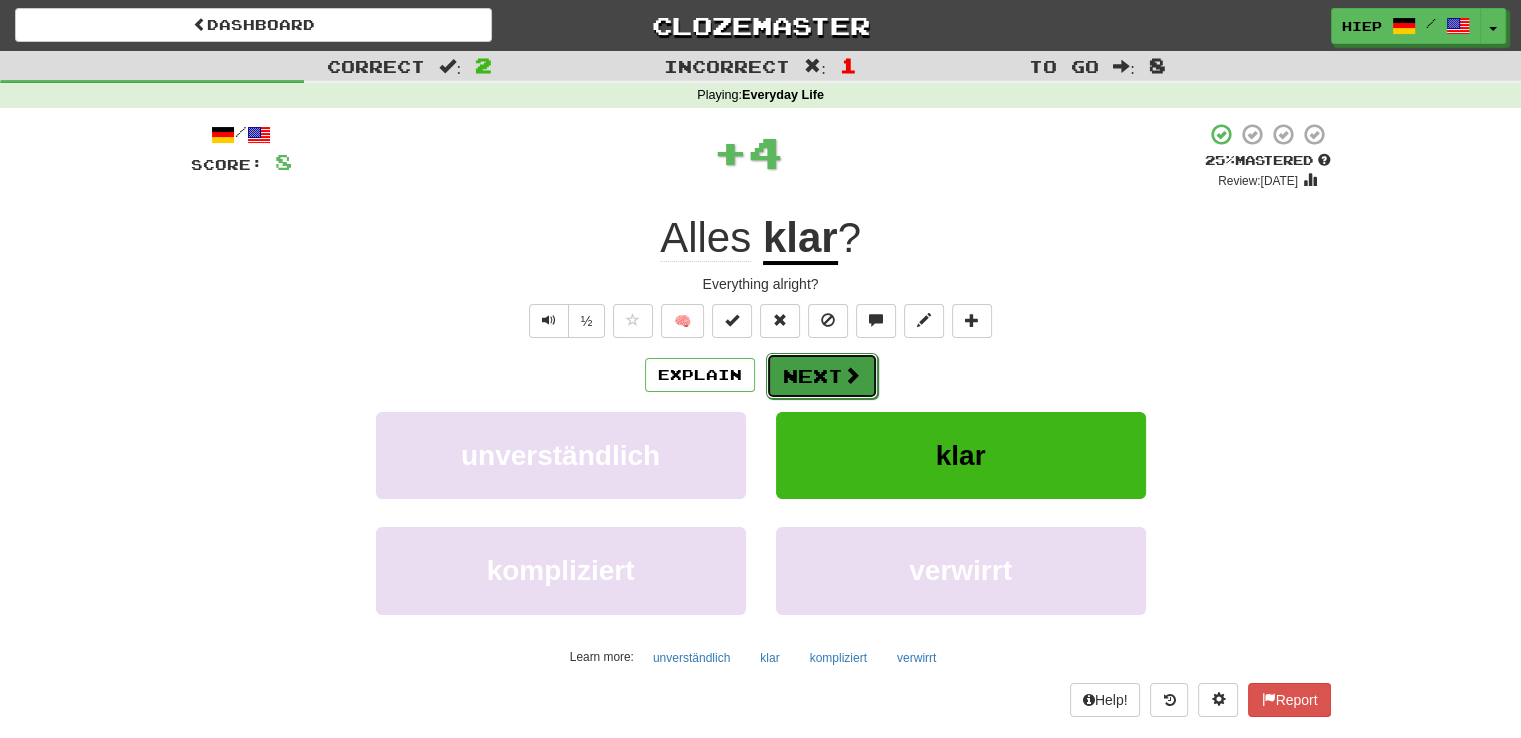 click on "Next" at bounding box center (822, 376) 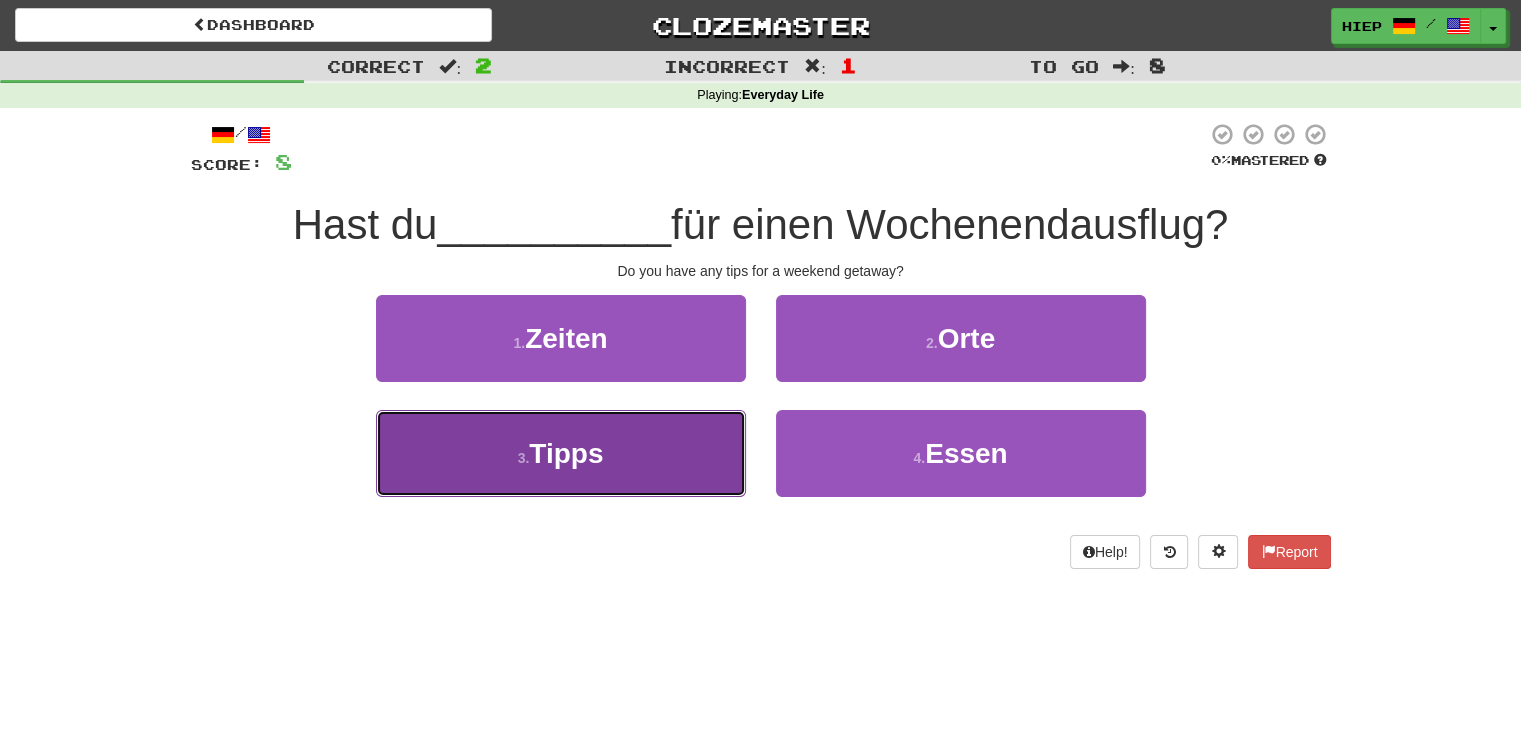 click on "3 .  Tipps" at bounding box center [561, 453] 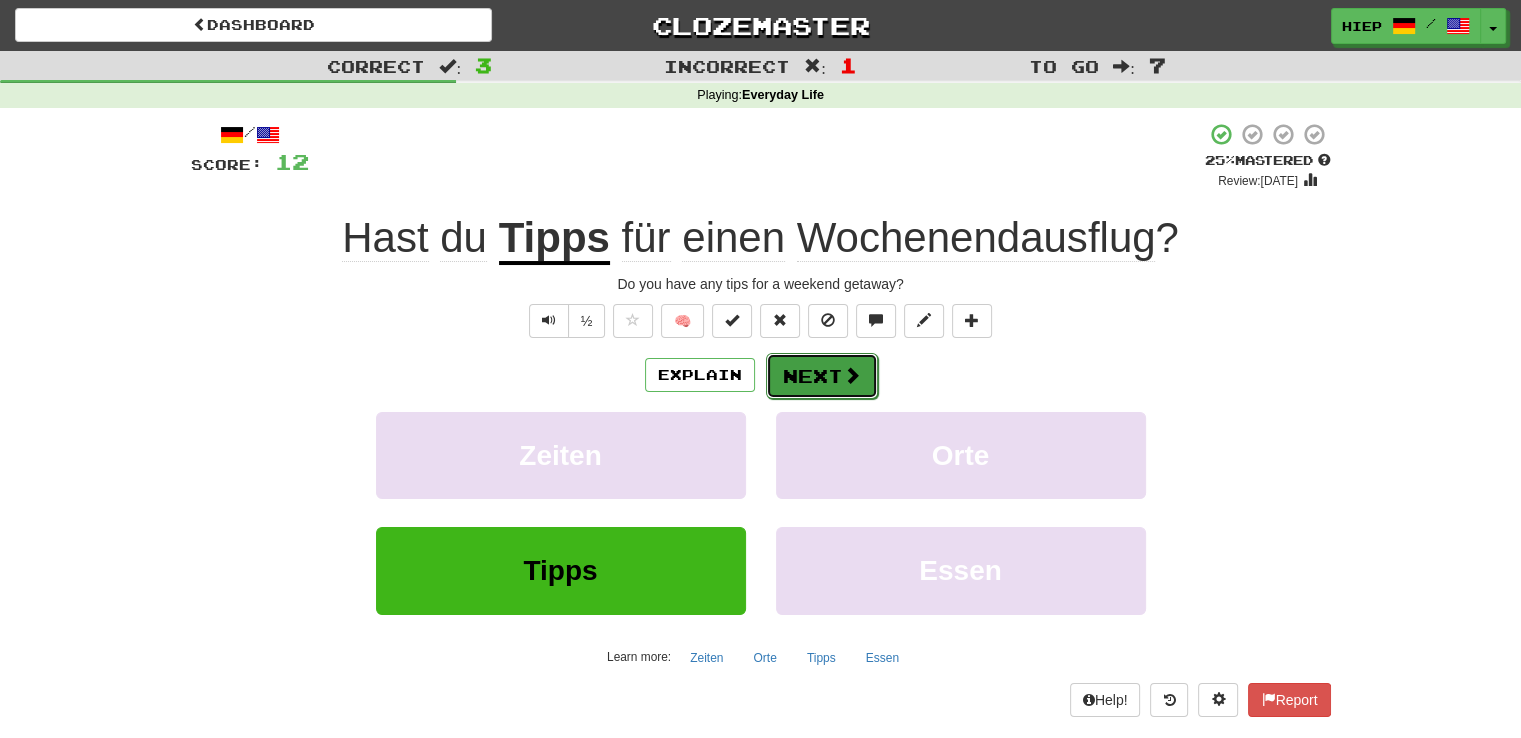 click on "Next" at bounding box center [822, 376] 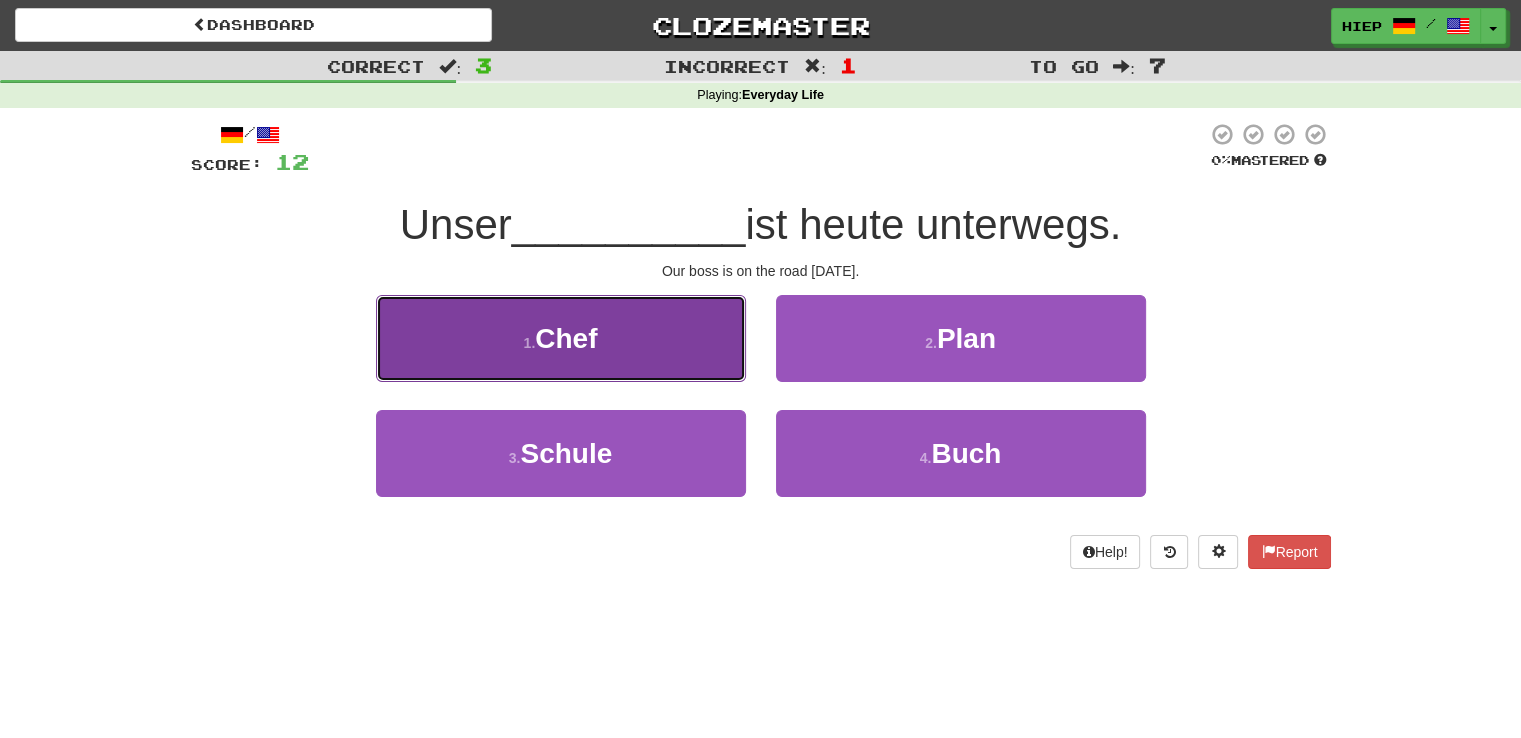 click on "1 .  Chef" at bounding box center (561, 338) 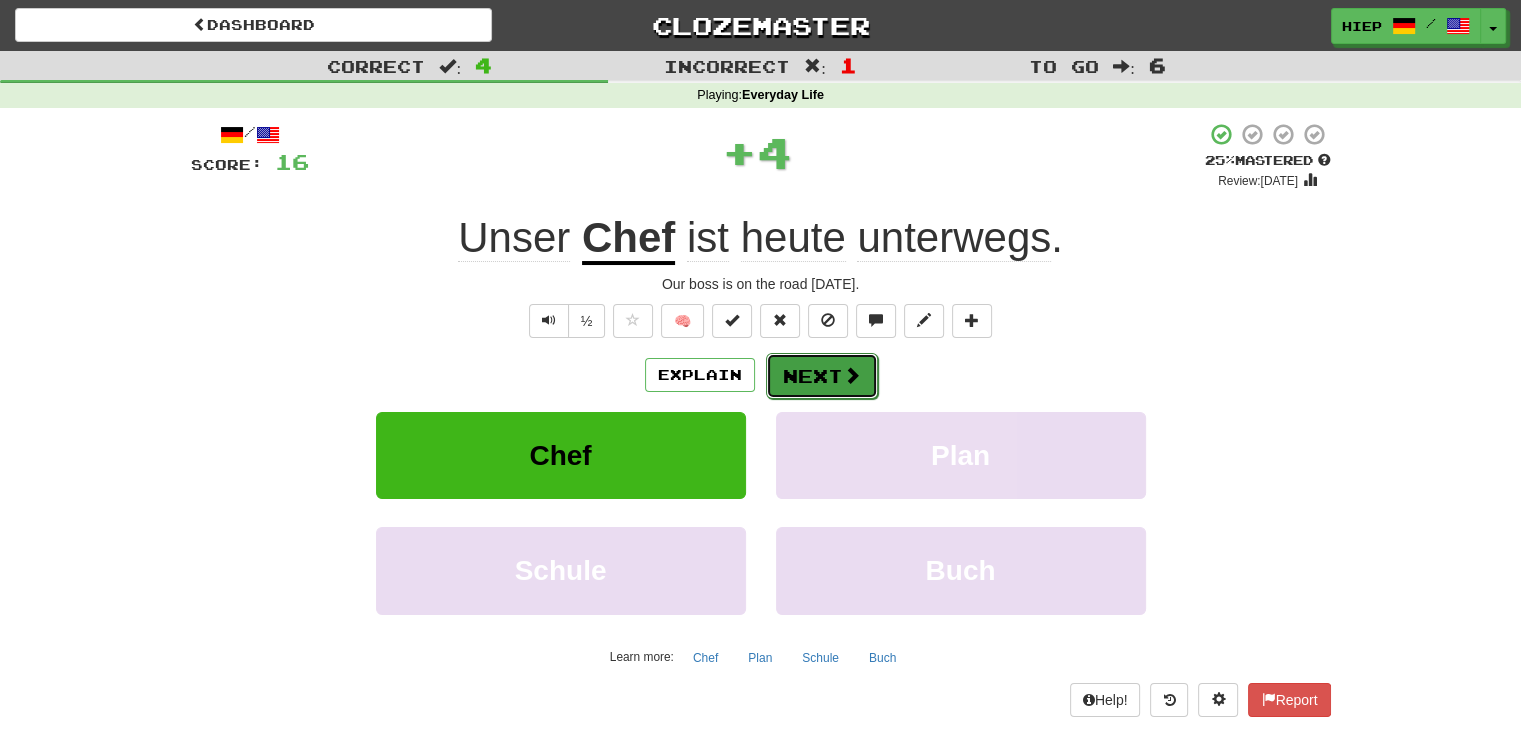 click on "Next" at bounding box center (822, 376) 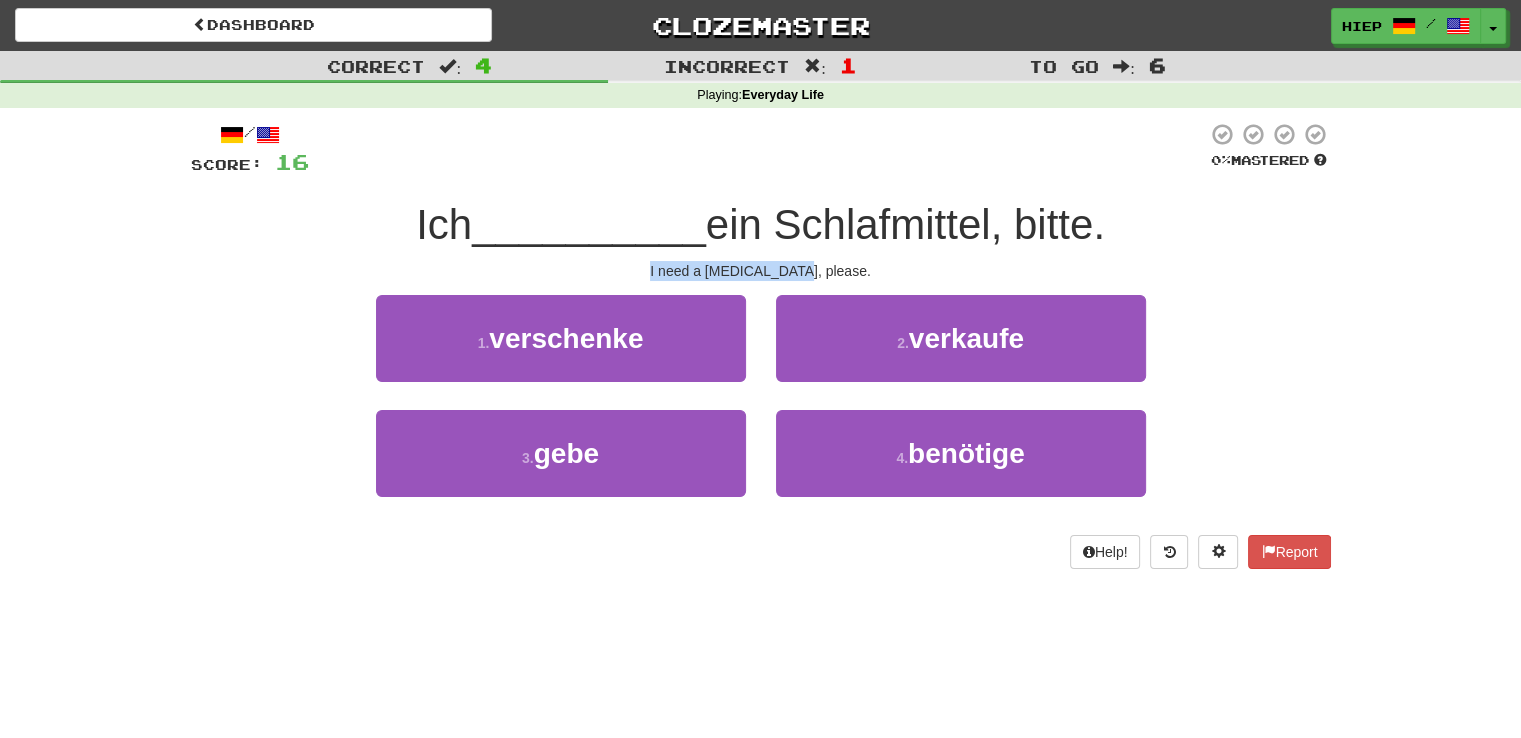 drag, startPoint x: 797, startPoint y: 273, endPoint x: 650, endPoint y: 276, distance: 147.03061 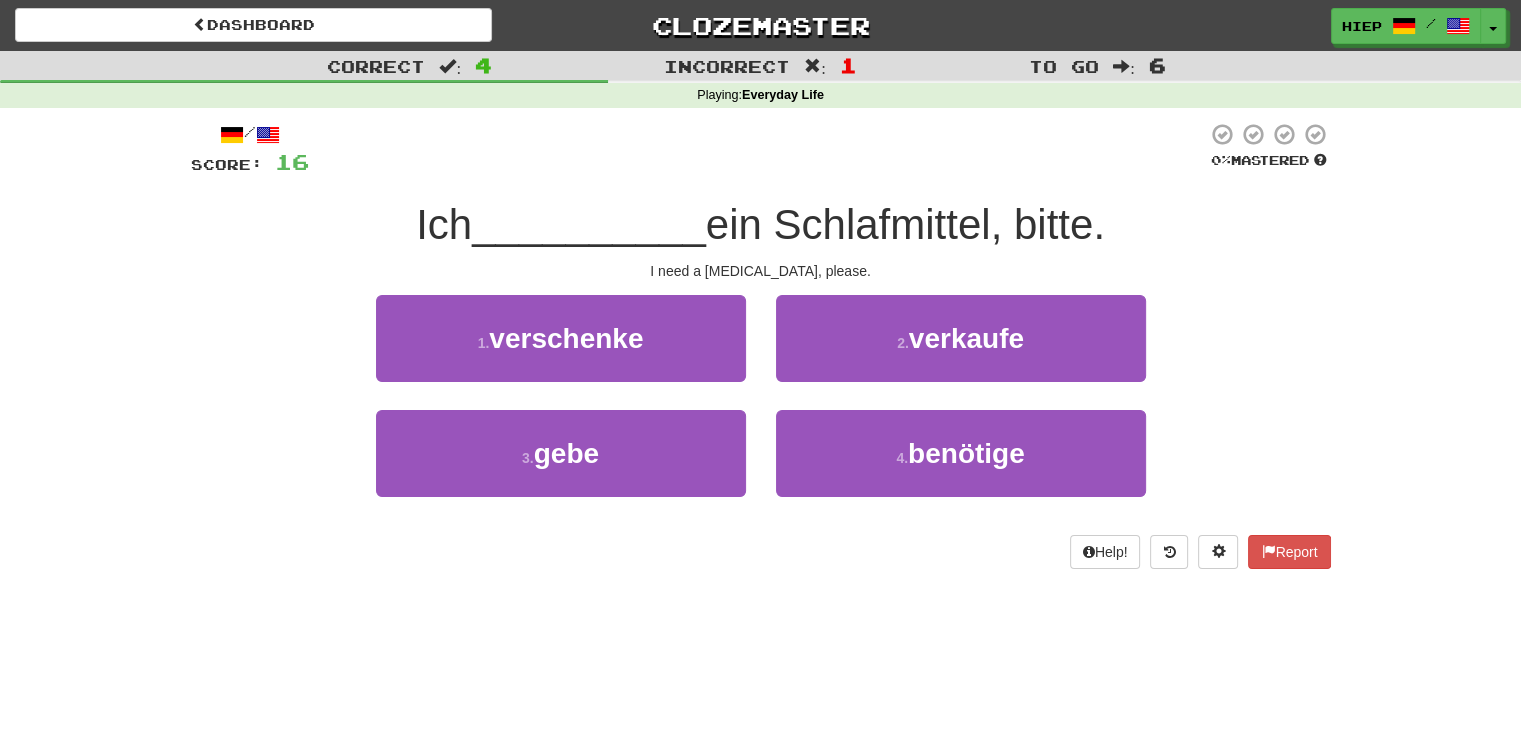 click on "I need a [MEDICAL_DATA], please." at bounding box center [761, 271] 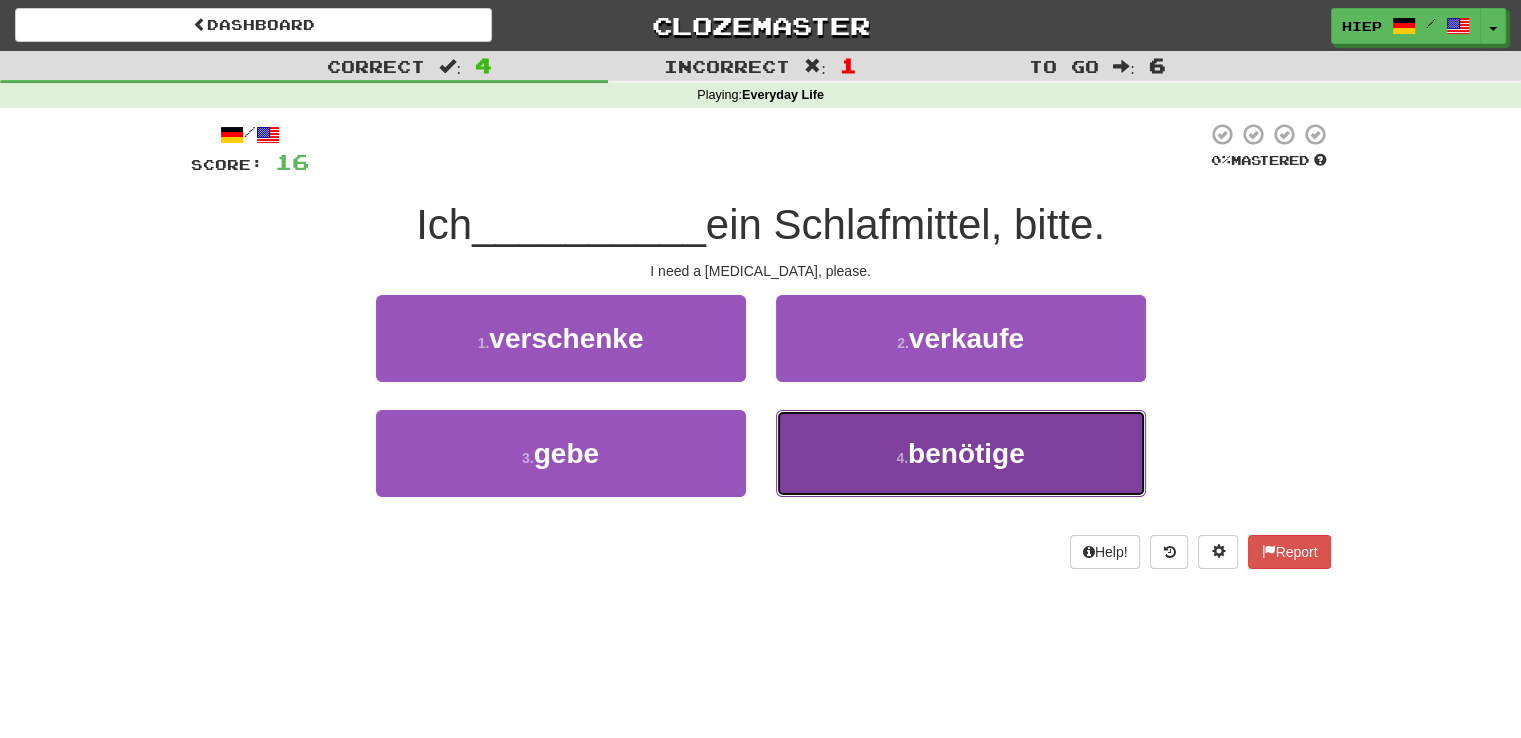 click on "4 .  benötige" at bounding box center [961, 453] 